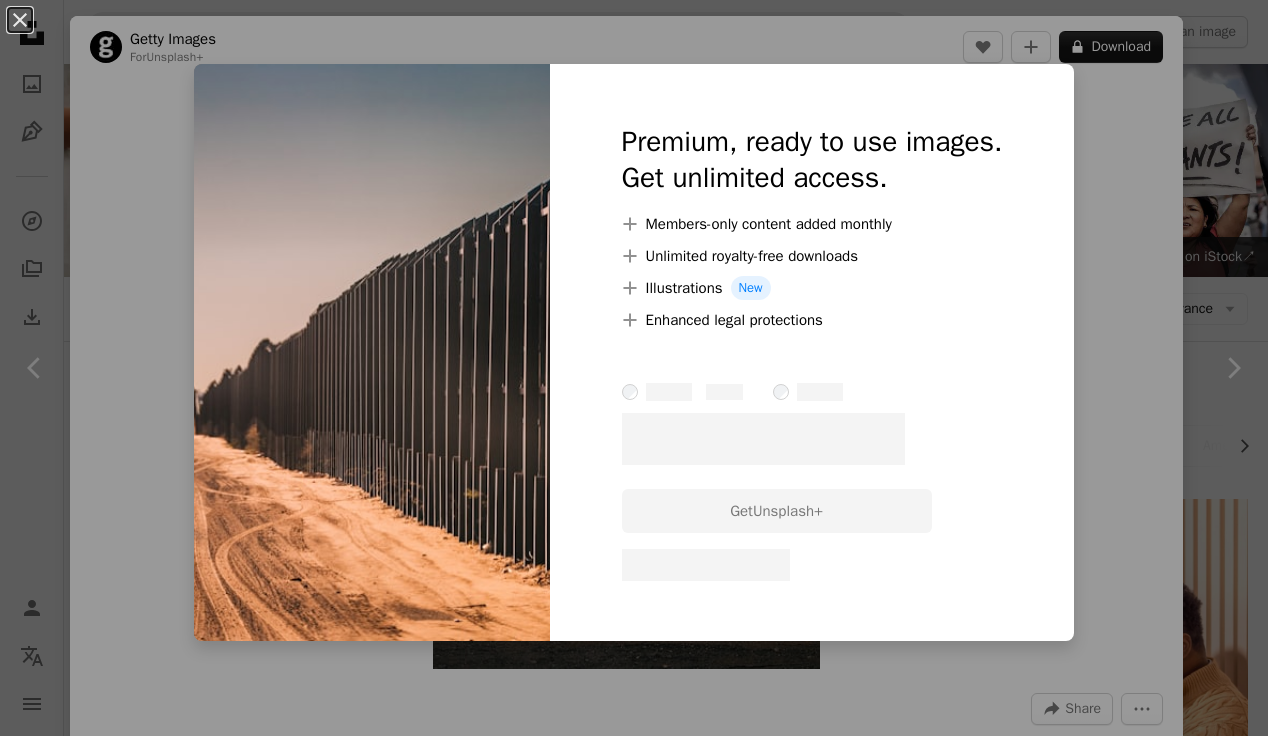 scroll, scrollTop: 7203, scrollLeft: 0, axis: vertical 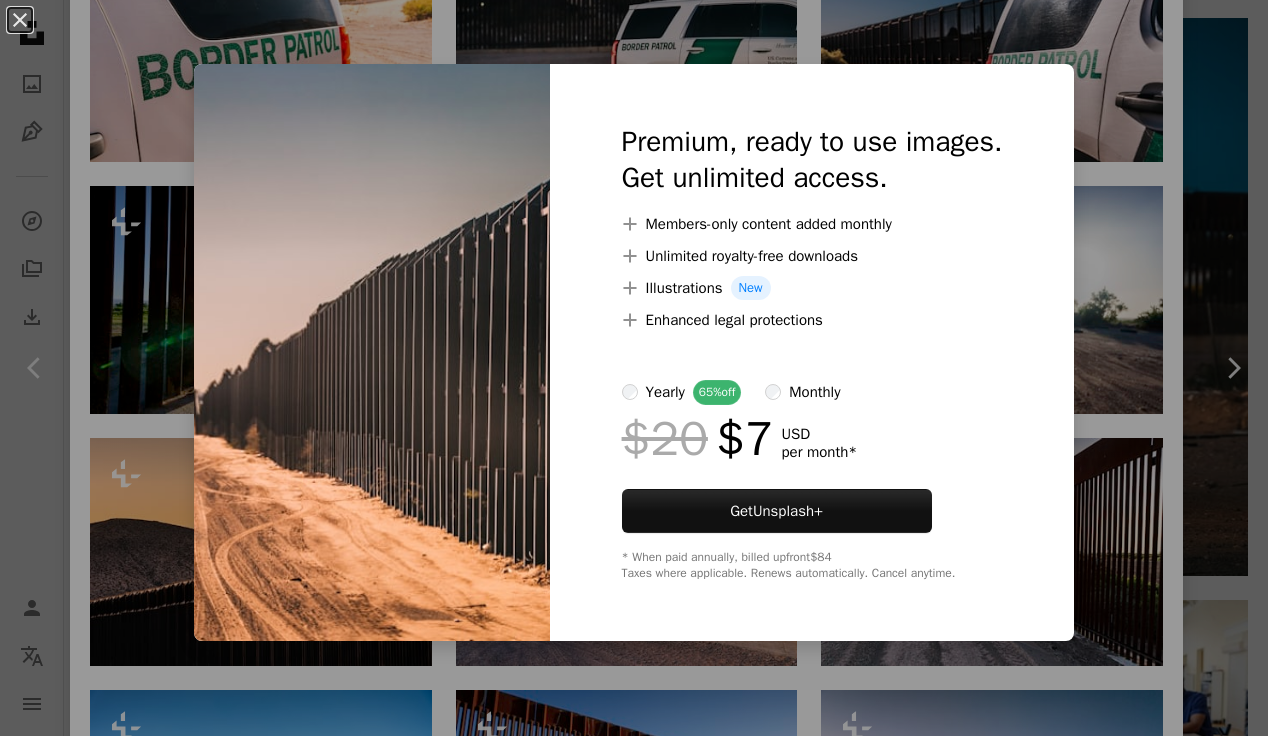 click on "An X shape Premium, ready to use images. Get unlimited access. A plus sign Members-only content added monthly A plus sign Unlimited royalty-free downloads A plus sign Illustrations  New A plus sign Enhanced legal protections yearly 65%  off monthly $20   $7 USD per month * Get  Unsplash+ * When paid annually, billed upfront  $84 Taxes where applicable. Renews automatically. Cancel anytime." at bounding box center (634, 368) 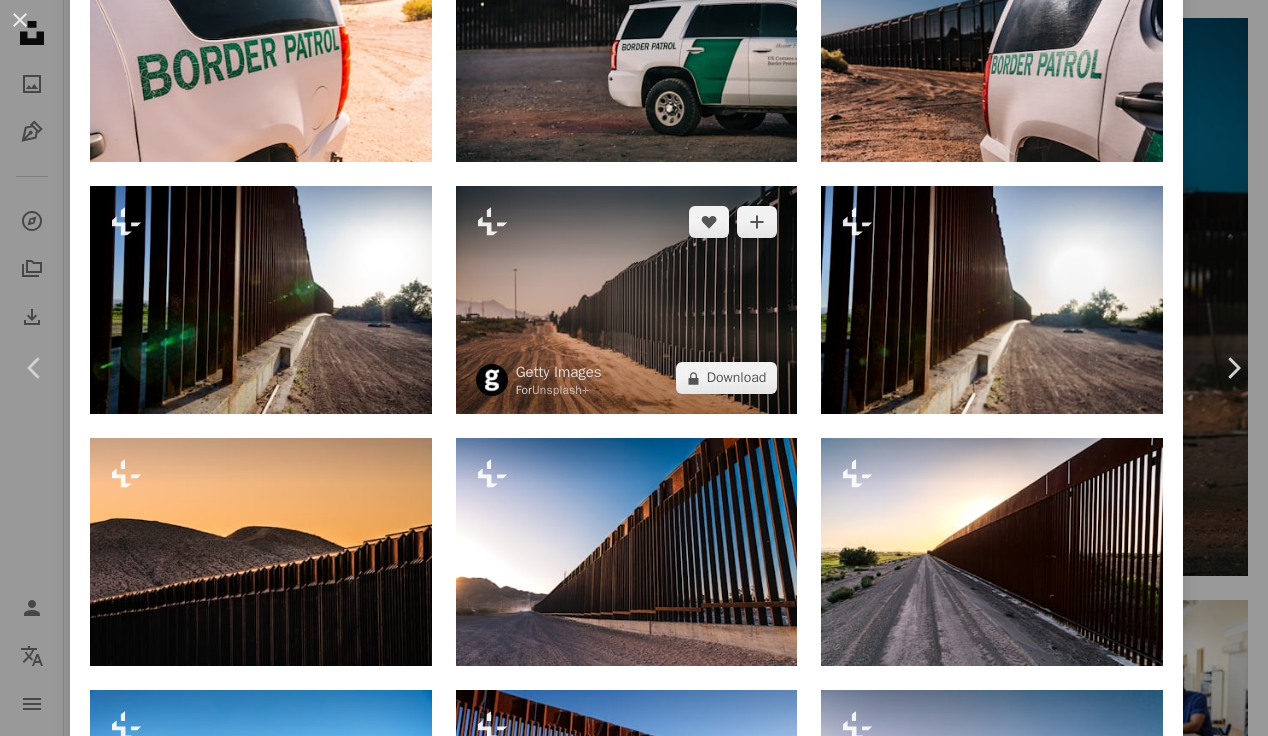 click at bounding box center (627, 300) 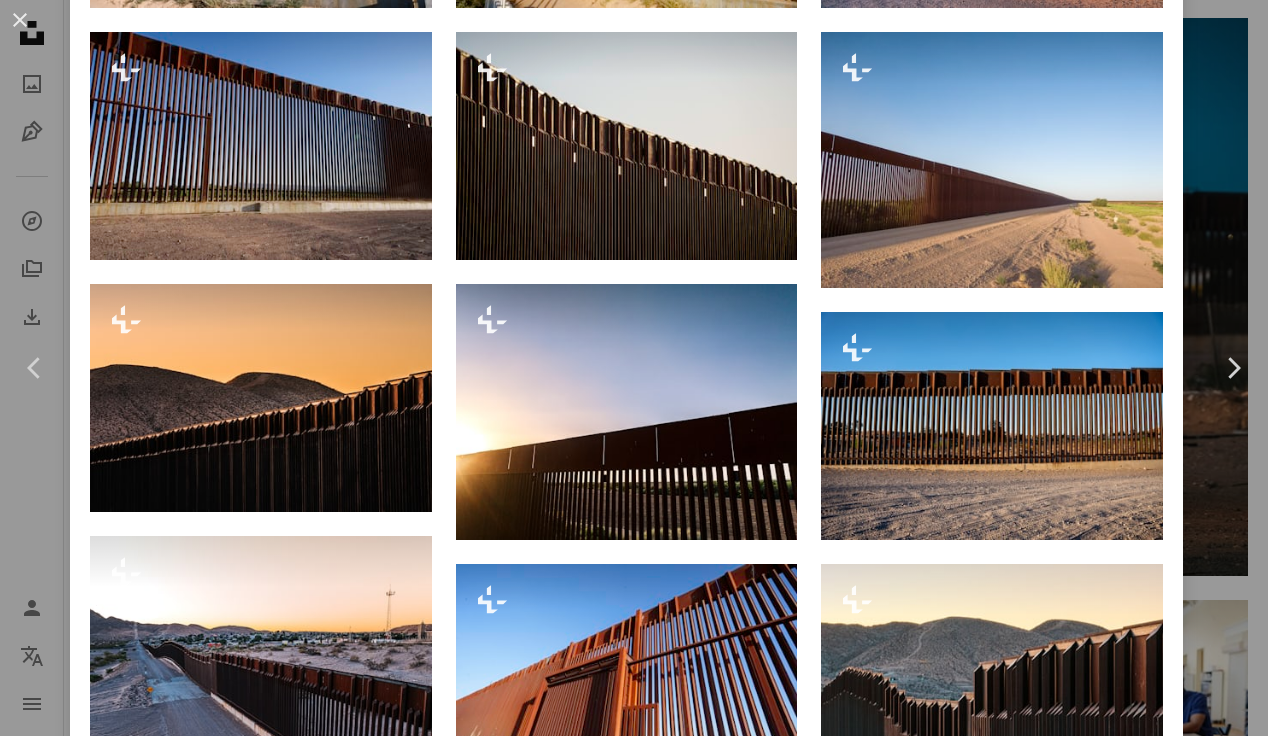 scroll, scrollTop: 0, scrollLeft: 0, axis: both 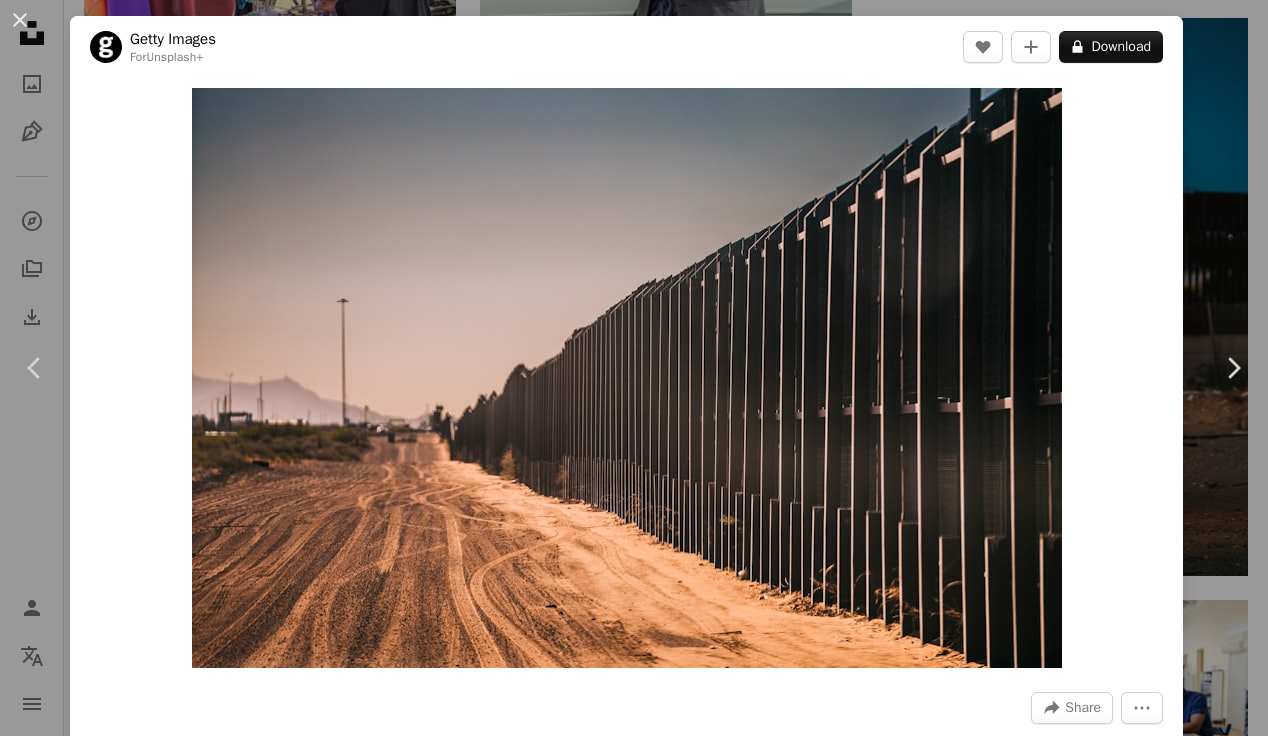 click on "An X shape Chevron left Chevron right Getty Images For  Unsplash+ A heart A plus sign A lock Download Zoom in A forward-right arrow Share More Actions Calendar outlined Published on  [DATE] Camera SONY, ILCE-7RM5 Safety Licensed under the  Unsplash+ License road photography law truck usa security morning transportation industry outdoors crime politics [US_STATE] government fence horizontal dirt dust protection [US_STATE] Free pictures Related images Plus sign for Unsplash+ A heart A plus sign Getty Images For  Unsplash+ A lock Download Plus sign for Unsplash+ A heart A plus sign Getty Images For  Unsplash+ A lock Download Plus sign for Unsplash+ A heart A plus sign Getty Images For  Unsplash+ A lock Download Plus sign for Unsplash+ A heart A plus sign Getty Images For  Unsplash+ A lock Download Plus sign for Unsplash+ A heart A plus sign Getty Images For  Unsplash+ A lock Download Plus sign for Unsplash+ A heart A plus sign Getty Images For  Unsplash+ A lock Download Plus sign for Unsplash+ A heart For" at bounding box center [634, 368] 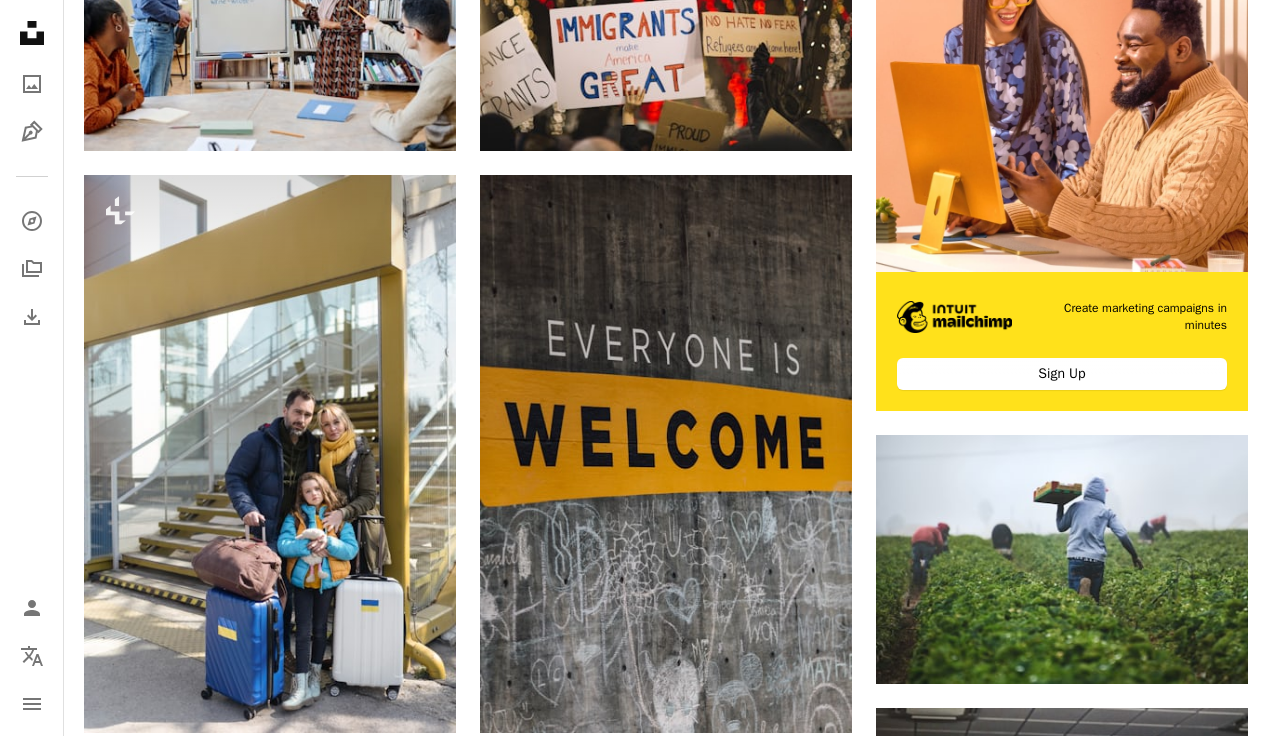 scroll, scrollTop: 0, scrollLeft: 0, axis: both 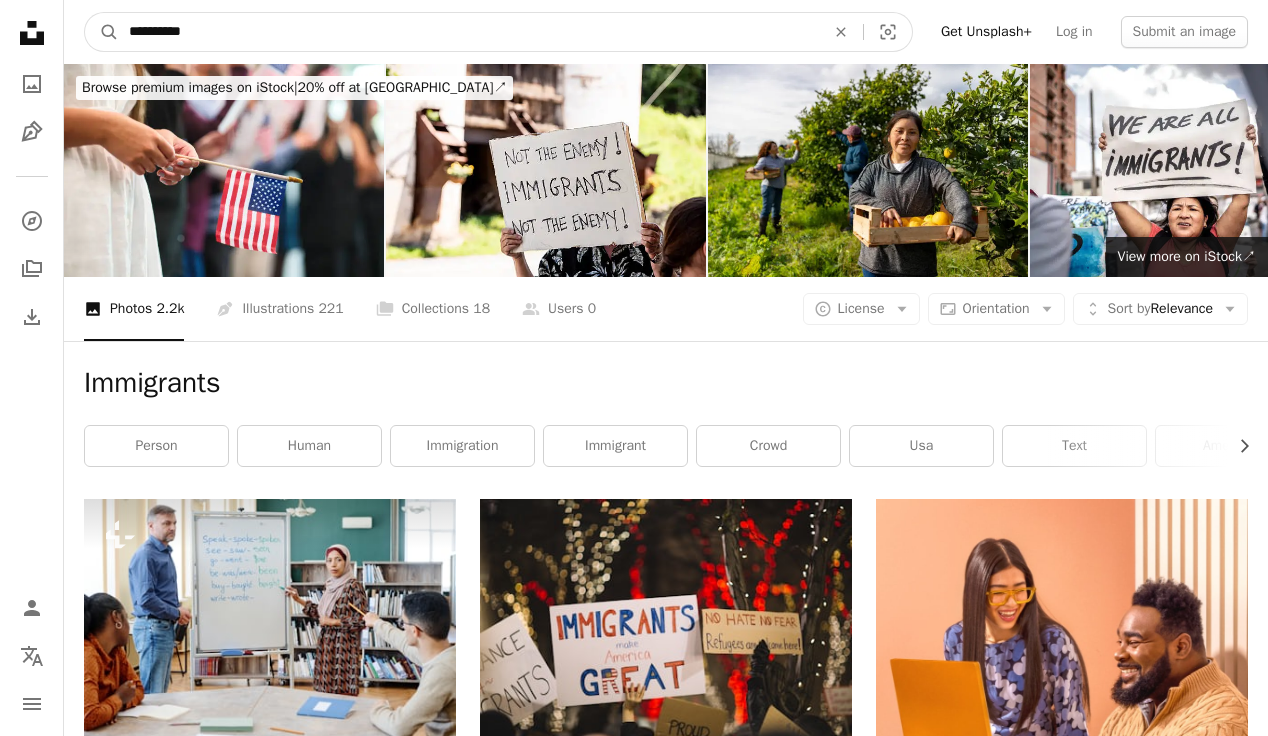 click on "**********" at bounding box center [469, 32] 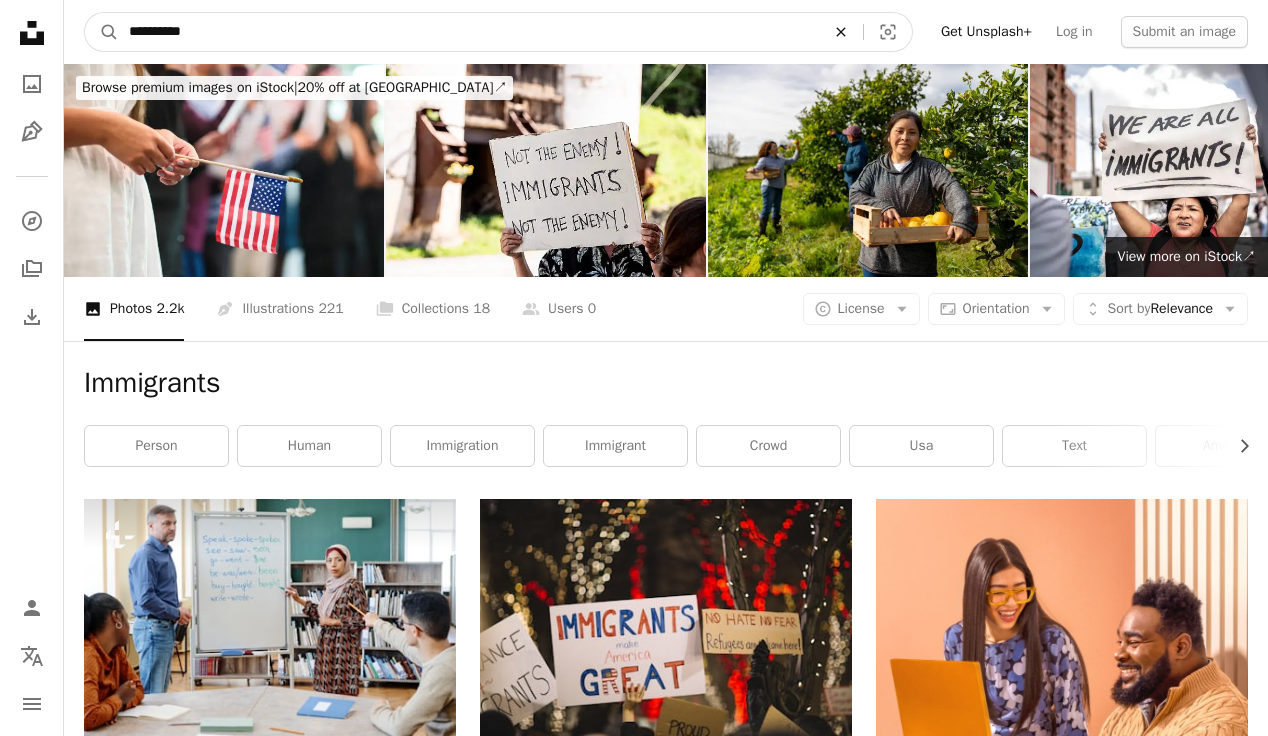 click 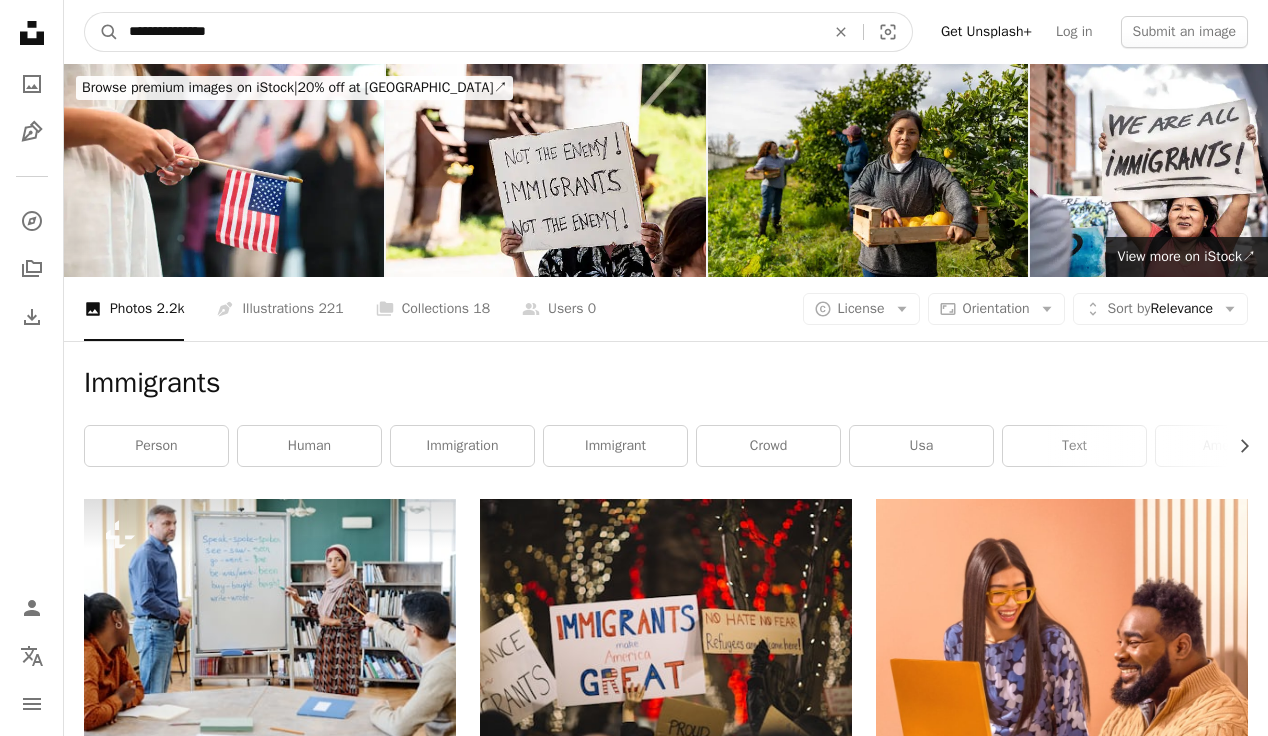 type on "**********" 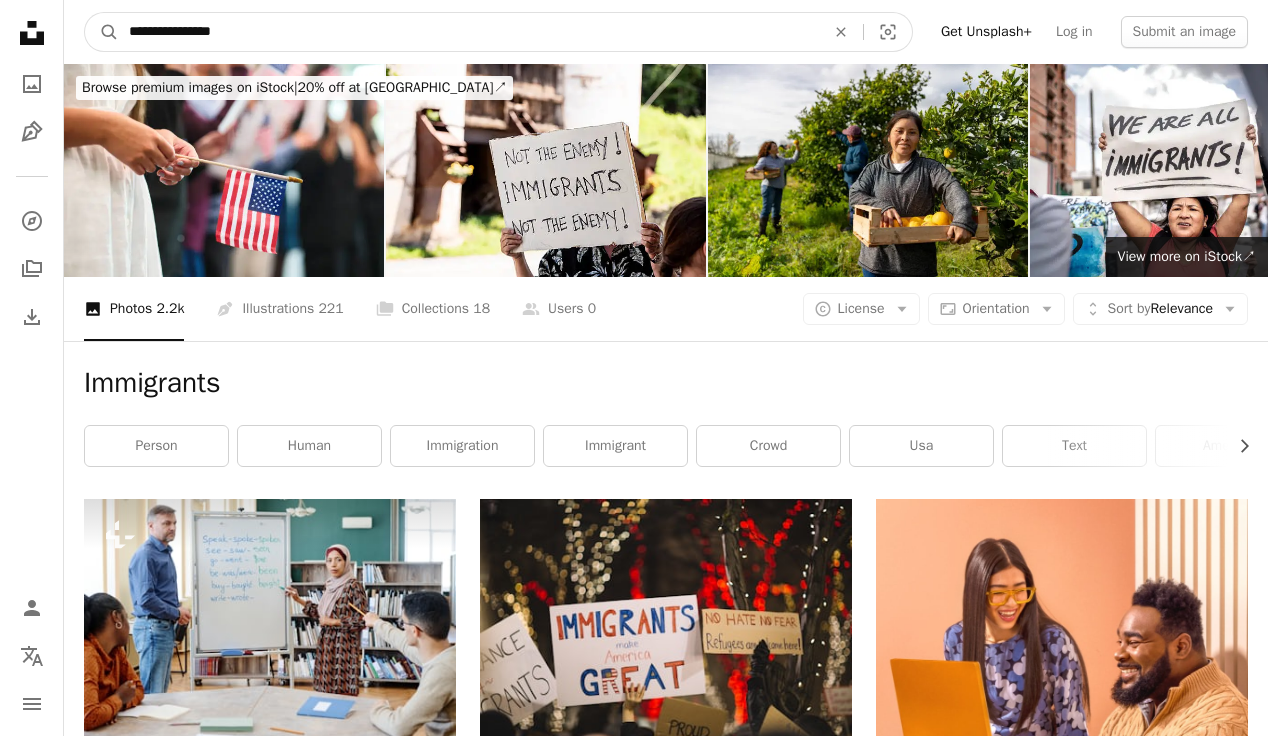 click on "A magnifying glass" at bounding box center [102, 32] 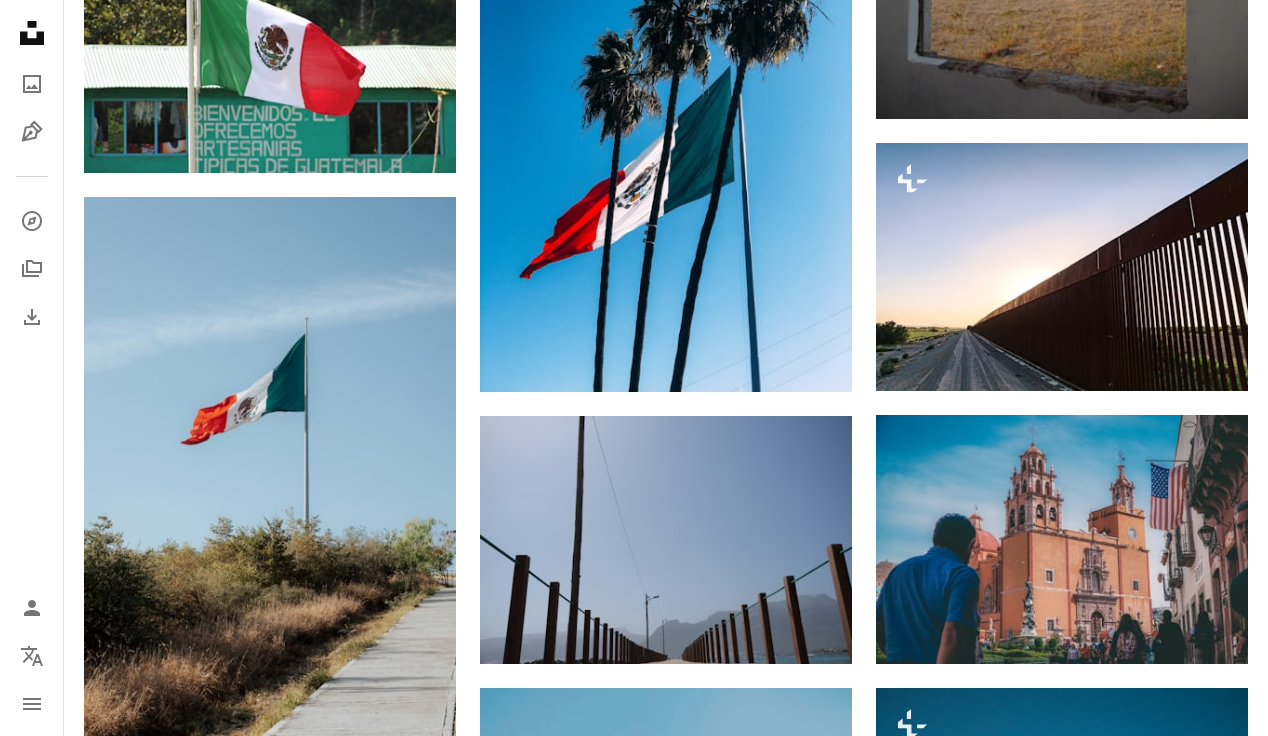 scroll, scrollTop: 1737, scrollLeft: 0, axis: vertical 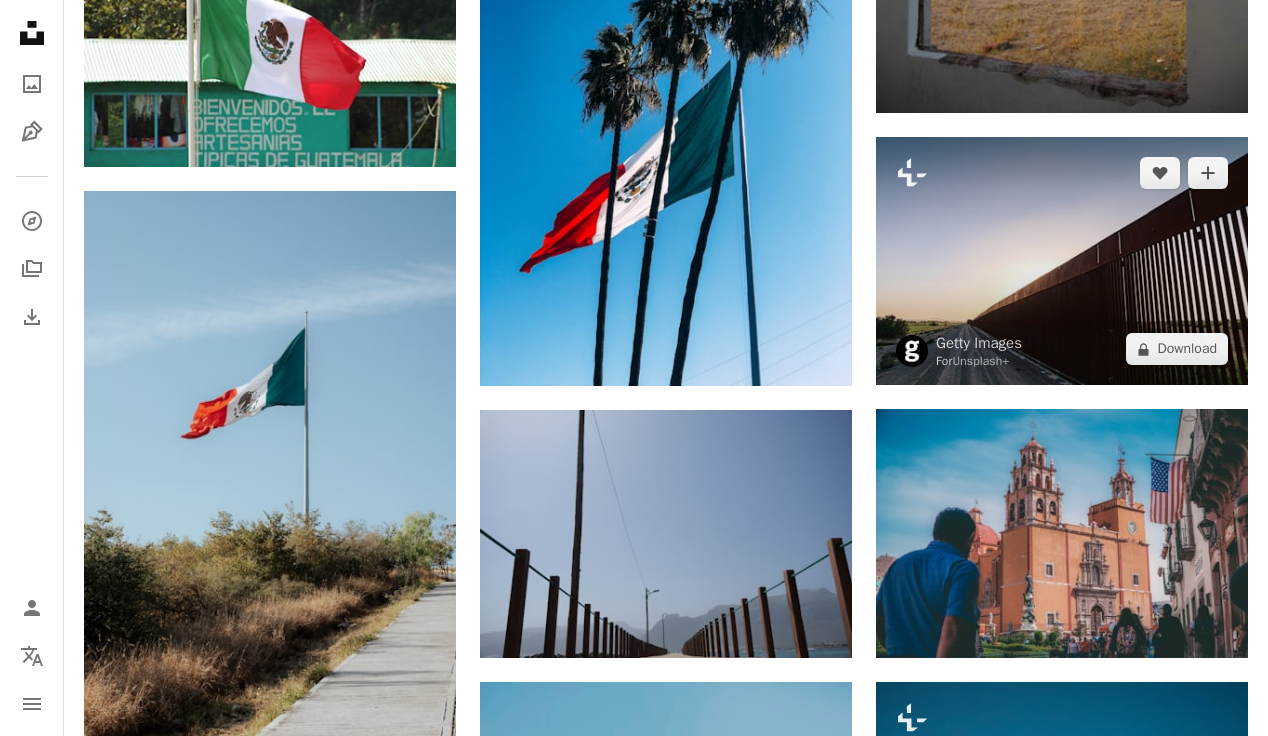 click at bounding box center [1062, 261] 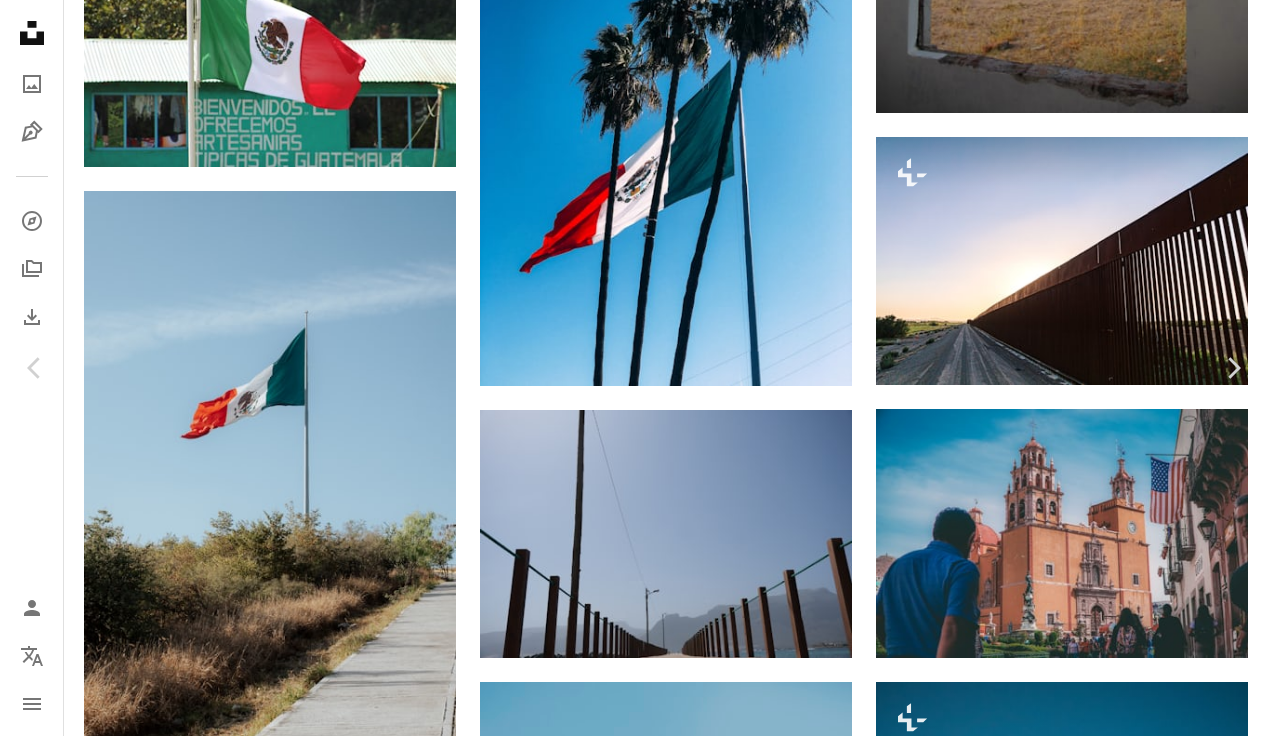 scroll, scrollTop: 780, scrollLeft: 0, axis: vertical 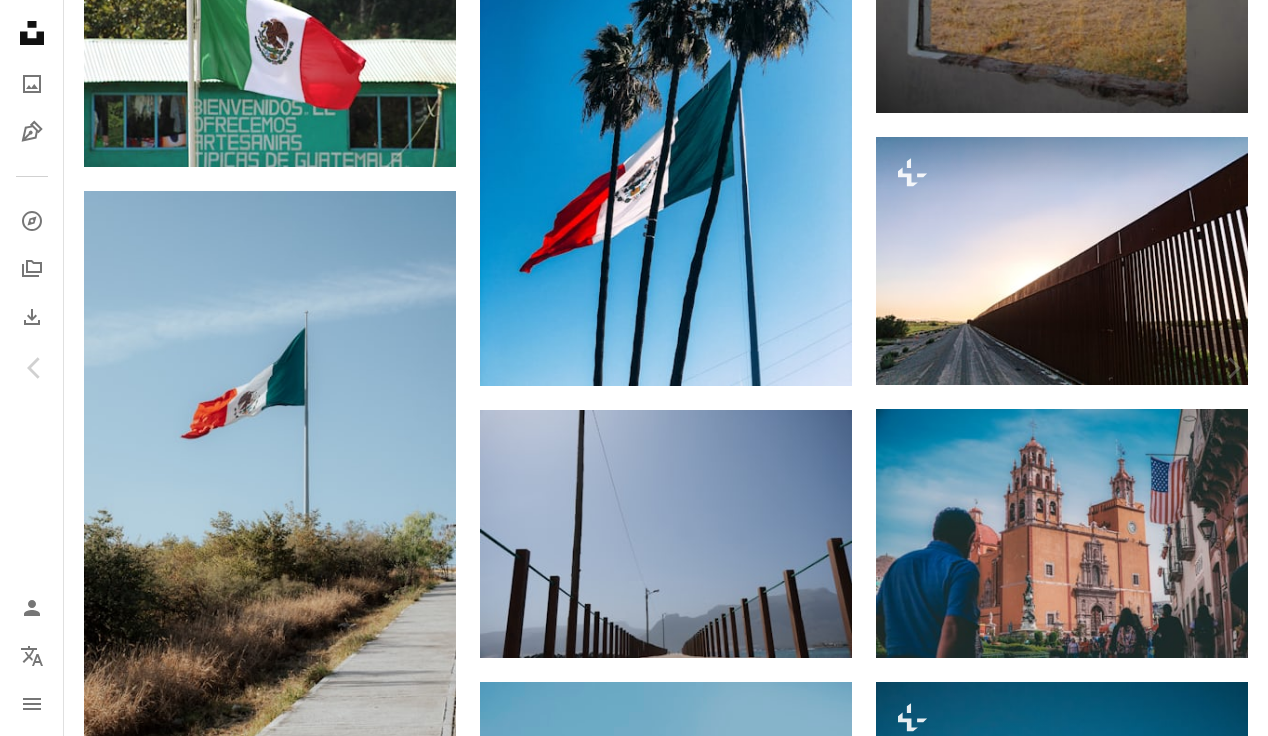 click on "An X shape Chevron left Chevron right Getty Images For  Unsplash+ A heart A plus sign A lock Download Zoom in A forward-right arrow Share More Actions Calendar outlined Published on  [DATE] Camera Hasselblad, L2D-20c Safety Licensed under the  Unsplash+ License travel road photography sand security [GEOGRAPHIC_DATA] safety outdoors politics [US_STATE] steel government clear sky fence horizontal aerial view protection twilight separation color image Public domain images From this series Plus sign for Unsplash+ Plus sign for Unsplash+ Related images Plus sign for Unsplash+ A heart A plus sign Getty Images For  Unsplash+ A lock Download Plus sign for Unsplash+ A heart A plus sign Getty Images For  Unsplash+ A lock Download Plus sign for Unsplash+ A heart A plus sign Getty Images For  Unsplash+ A lock Download Plus sign for Unsplash+ A heart A plus sign Getty Images For  Unsplash+ A lock Download Plus sign for Unsplash+ A heart A plus sign Getty Images For  Unsplash+ A lock Download Plus sign for Unsplash+ A heart For" at bounding box center [634, 3246] 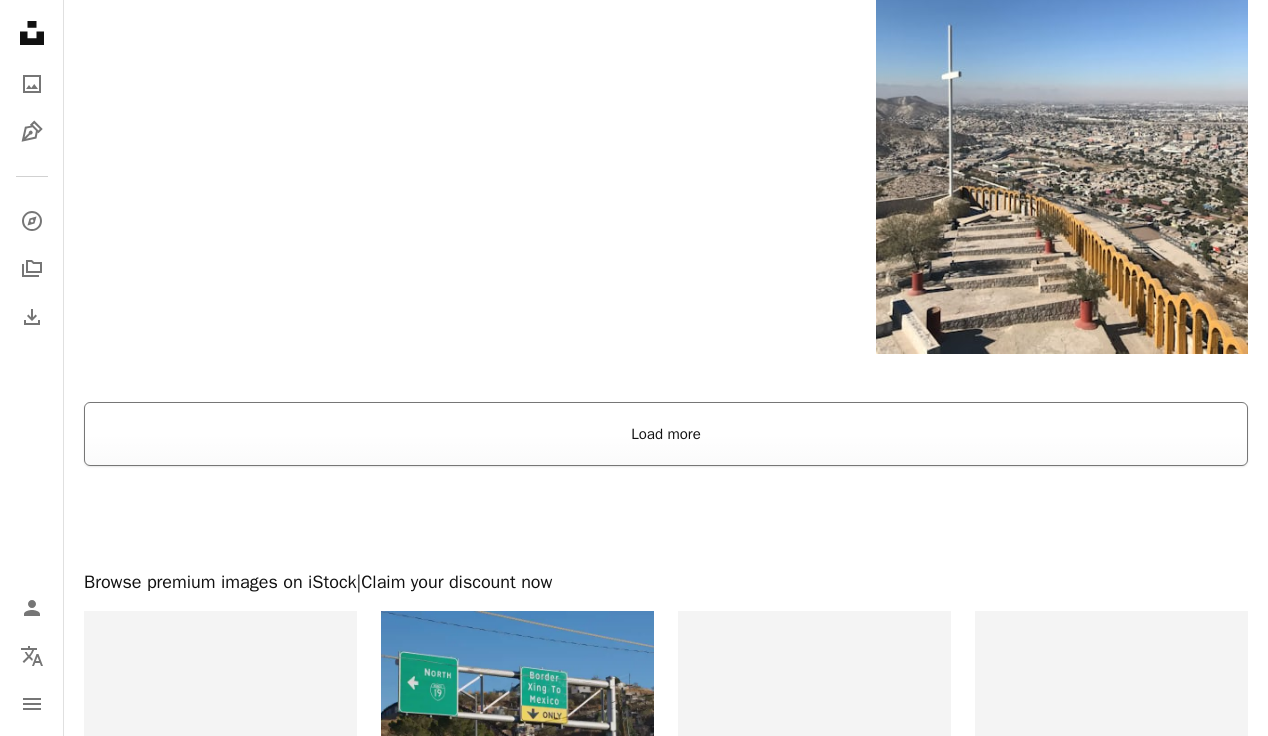 scroll, scrollTop: 3390, scrollLeft: 0, axis: vertical 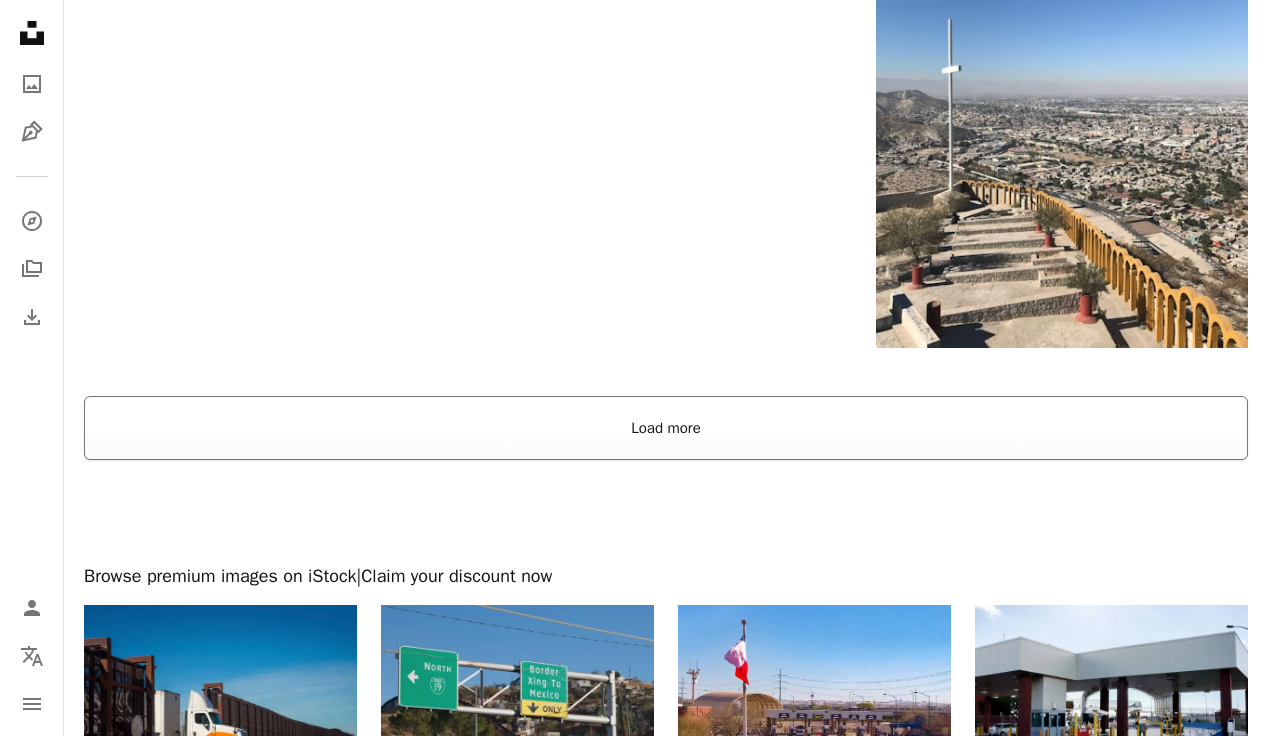 click on "Load more" at bounding box center [666, 428] 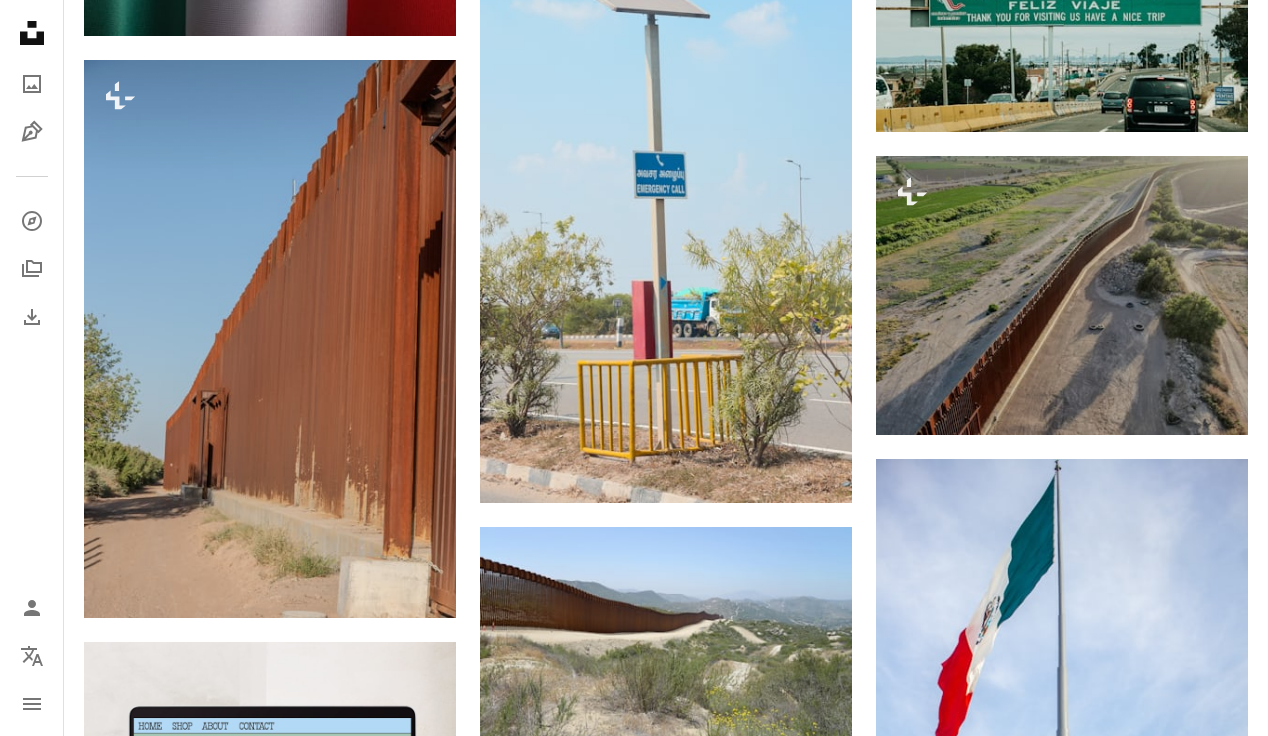 scroll, scrollTop: 3880, scrollLeft: 0, axis: vertical 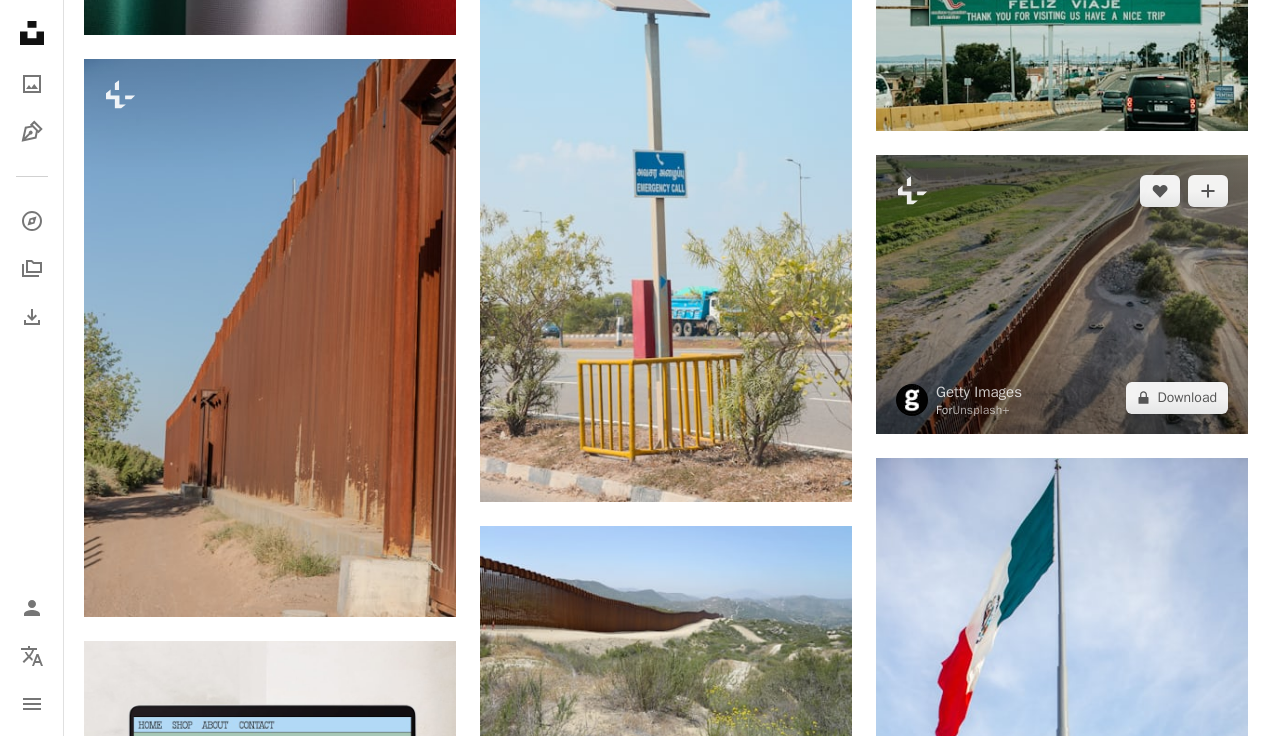 click at bounding box center [1062, 294] 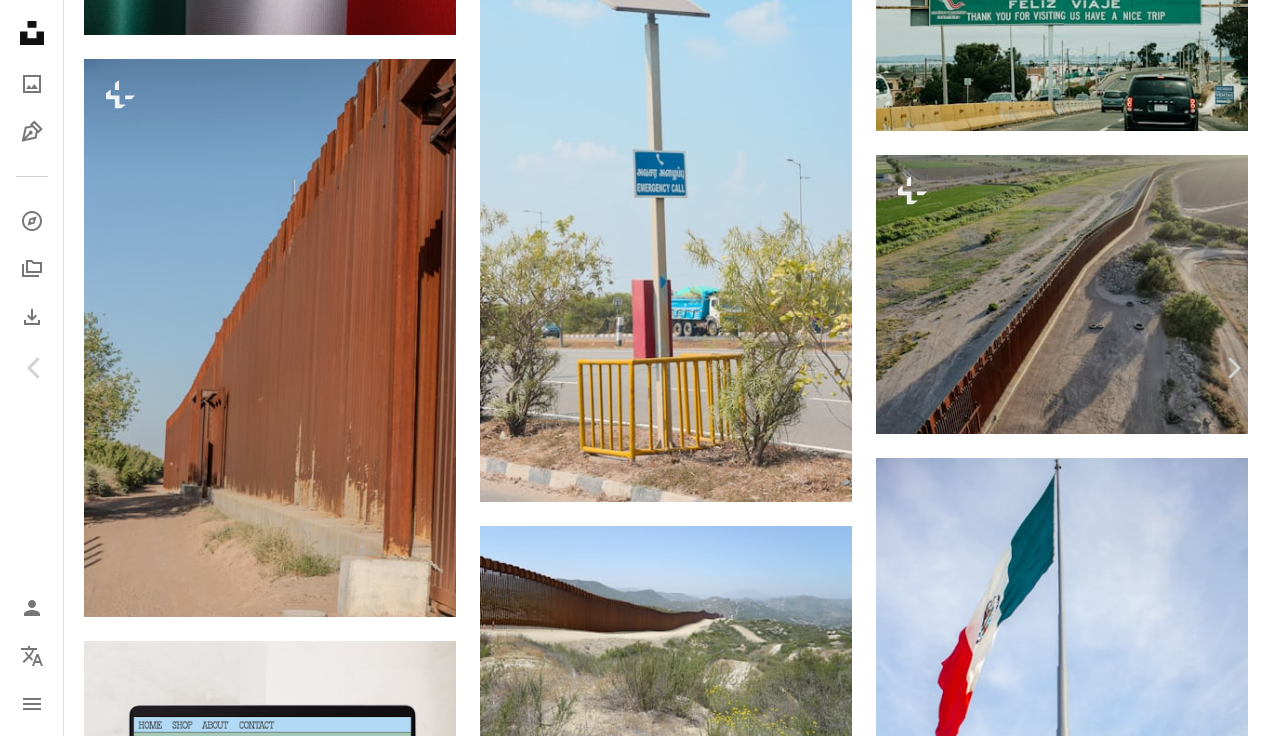 click on "An X shape Chevron left Chevron right Getty Images For  Unsplash+ A heart A plus sign A lock Download Zoom in A forward-right arrow Share More Actions Calendar outlined Published on  [DATE] Camera DJI, FC2204 Safety Licensed under the  Unsplash+ License car photography usa strategy security [US_STATE] outdoors crime [US_STATE] [US_STATE] government fence horizontal protection refugee small surveillance dirt road customs immigrant HD Wallpapers From this series Chevron right Plus sign for Unsplash+ Plus sign for Unsplash+ Plus sign for Unsplash+ Plus sign for Unsplash+ Related images Plus sign for Unsplash+ A heart A plus sign Getty Images For  Unsplash+ A lock Download Plus sign for Unsplash+ A heart A plus sign Getty Images For  Unsplash+ A lock Download Plus sign for Unsplash+ A heart A plus sign Getty Images For  Unsplash+ A lock Download Plus sign for Unsplash+ A heart A plus sign Getty Images For  Unsplash+ A lock Download Plus sign for Unsplash+ A heart A plus sign Getty Images For  Unsplash+ A lock" at bounding box center [634, 5917] 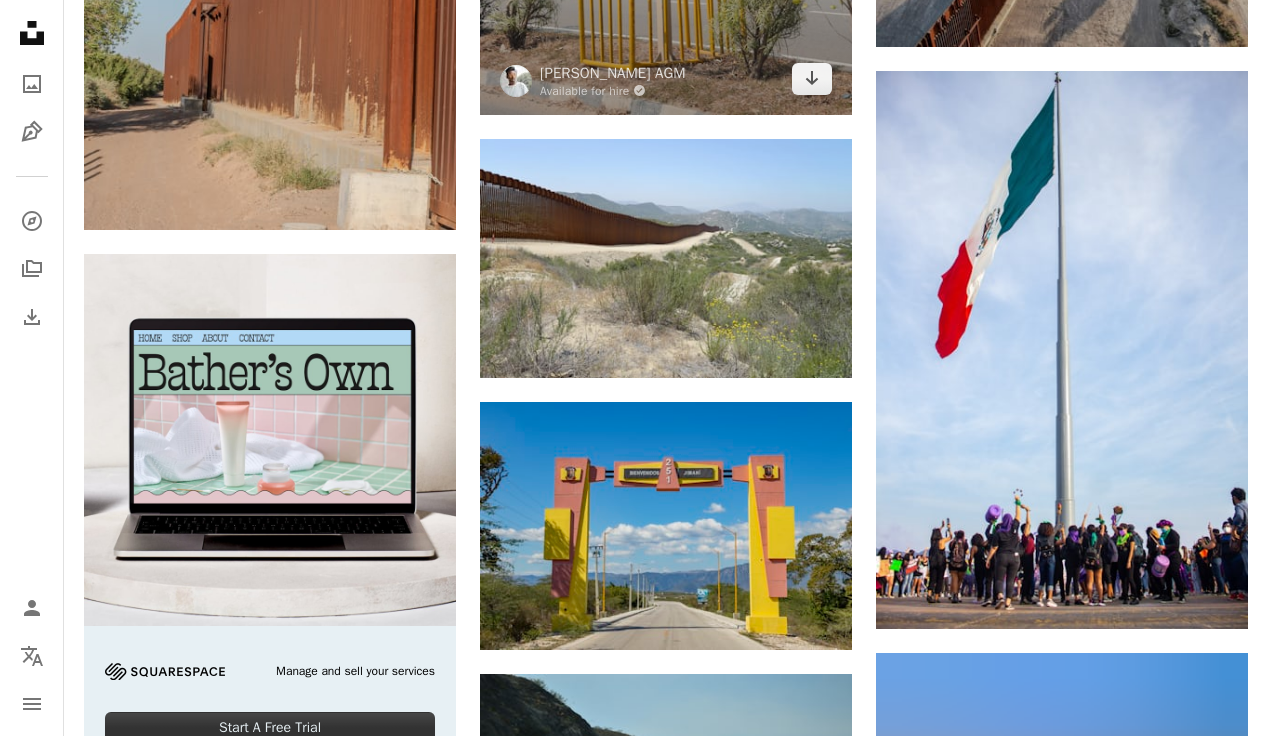 scroll, scrollTop: 4294, scrollLeft: 0, axis: vertical 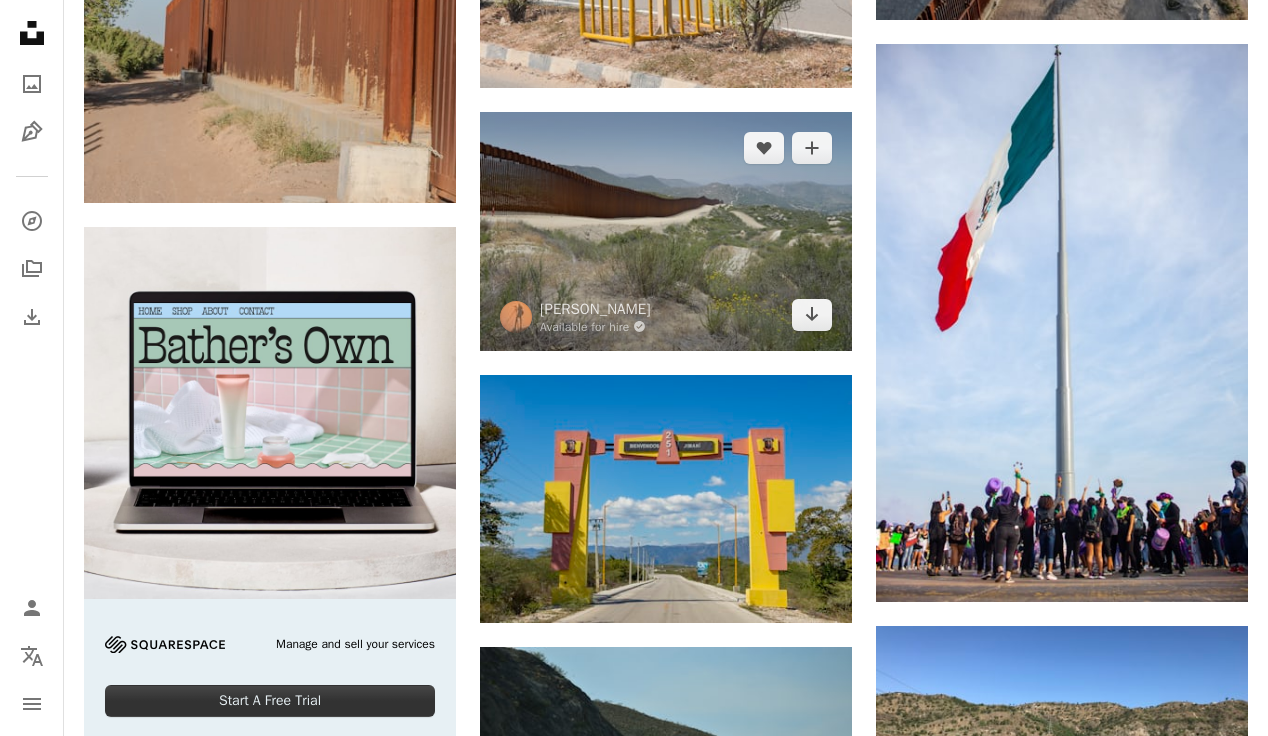 click at bounding box center [666, 231] 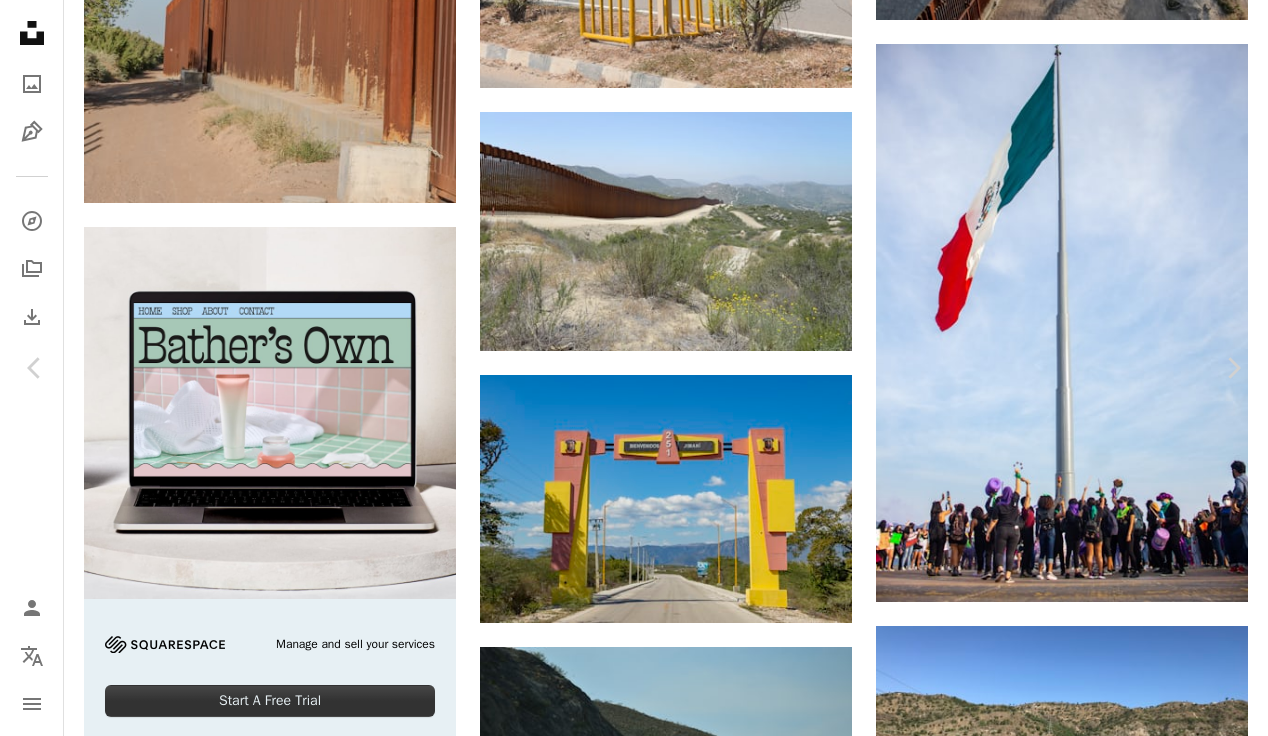 scroll, scrollTop: 657, scrollLeft: 0, axis: vertical 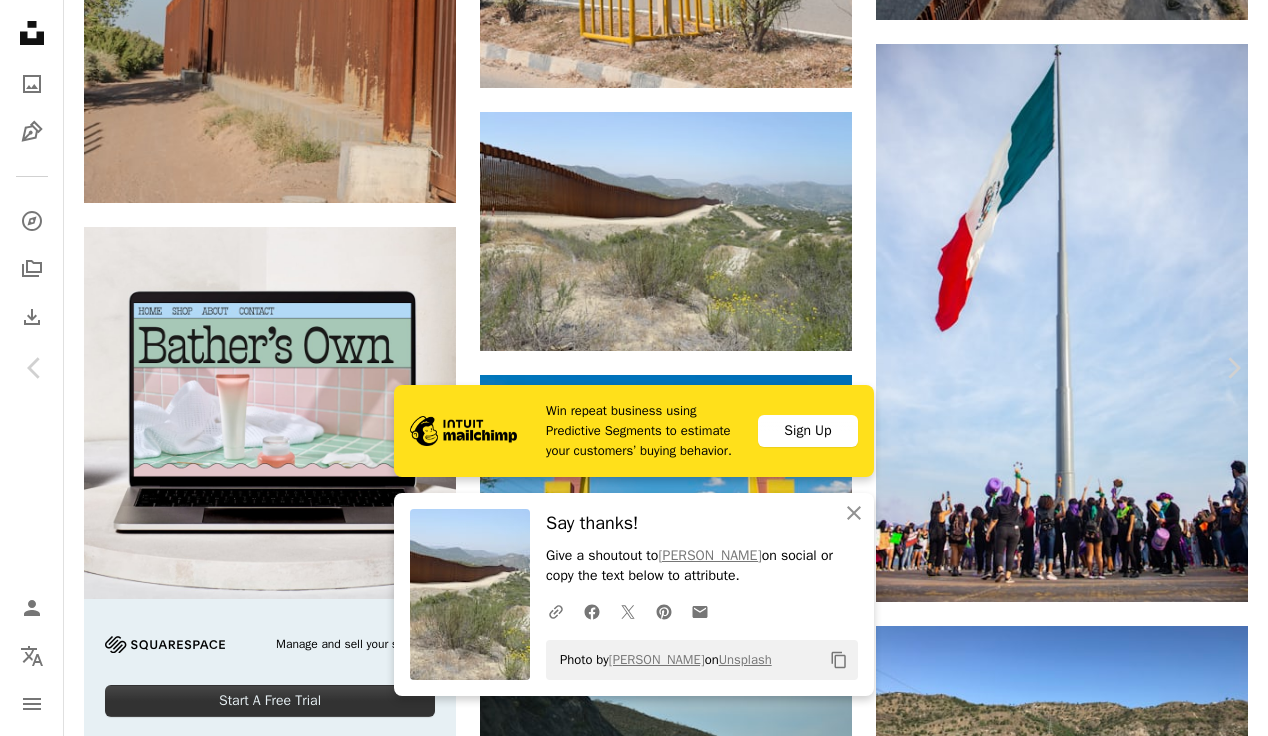 drag, startPoint x: 557, startPoint y: 663, endPoint x: 771, endPoint y: 673, distance: 214.23352 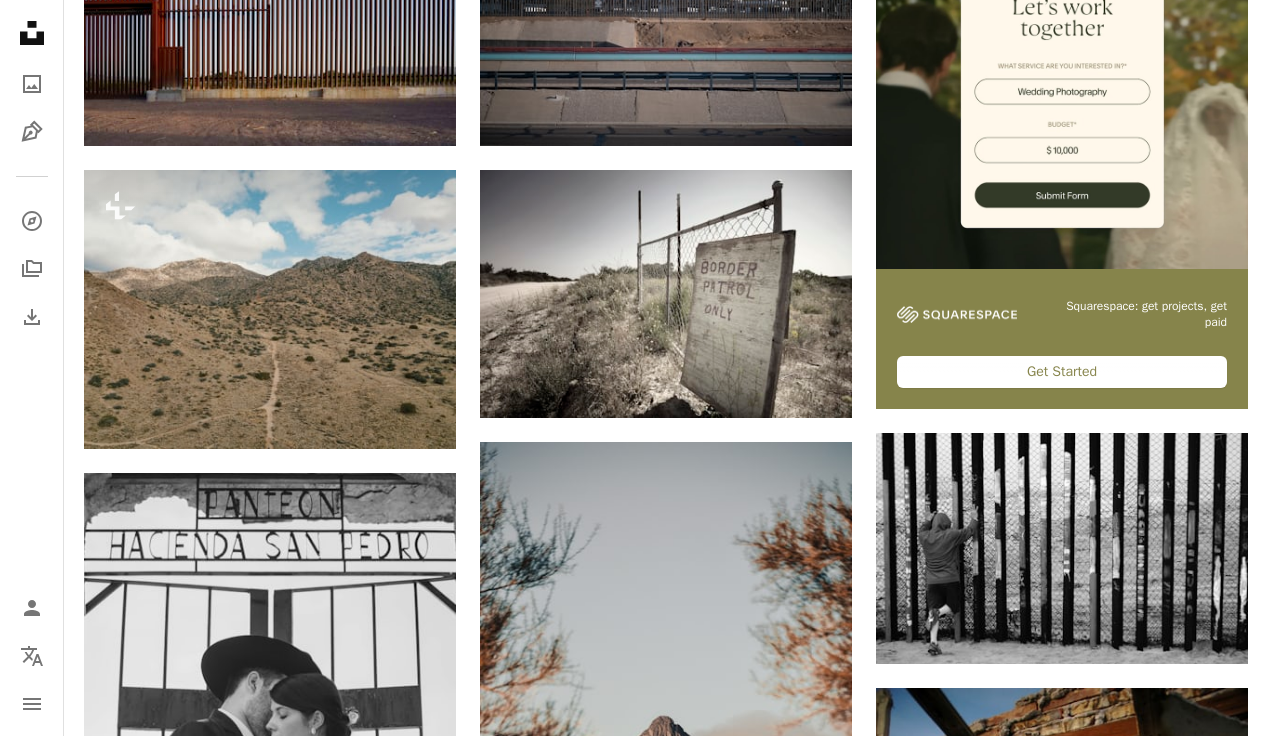 scroll, scrollTop: 0, scrollLeft: 0, axis: both 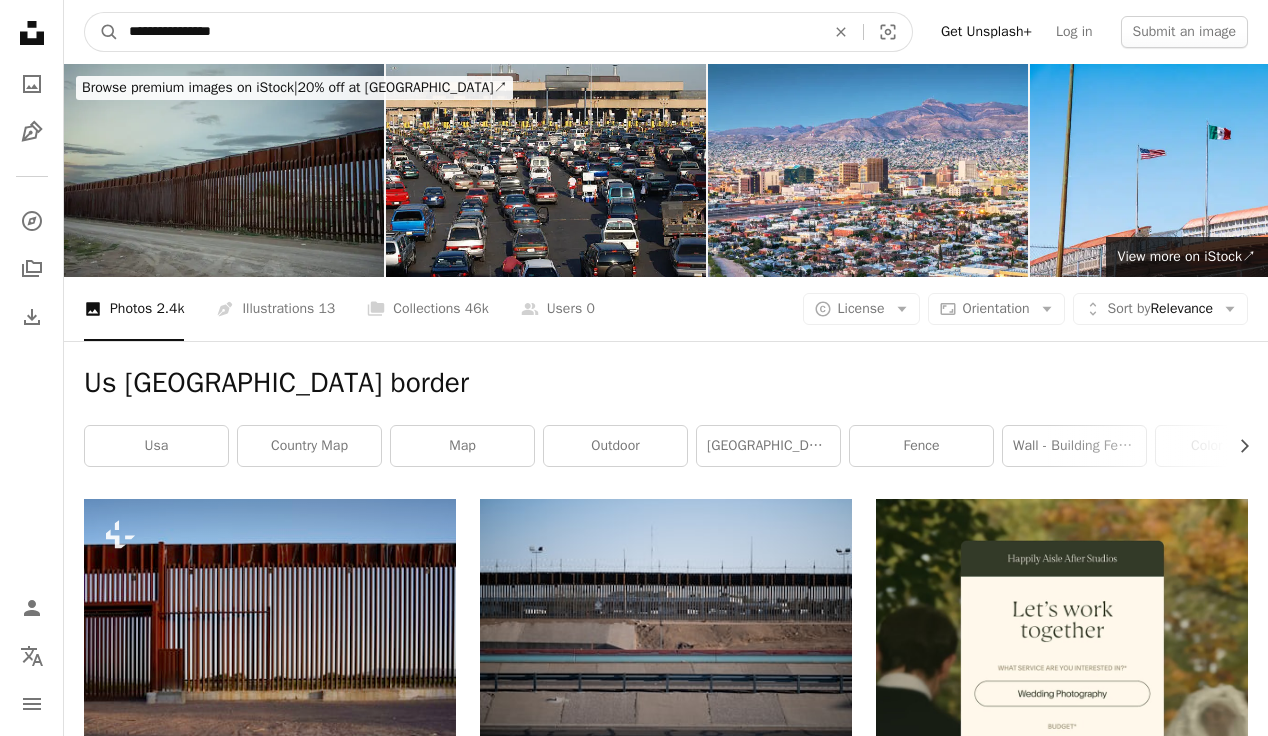 click on "**********" at bounding box center (469, 32) 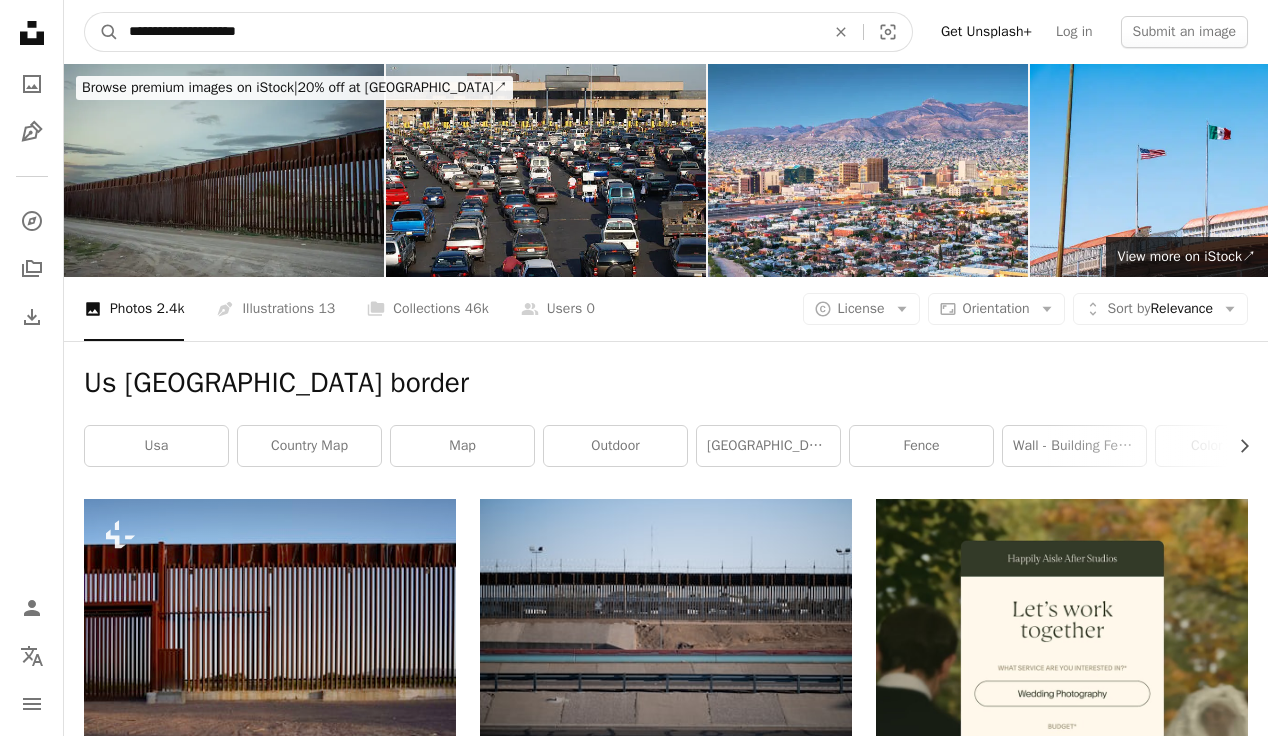 type on "**********" 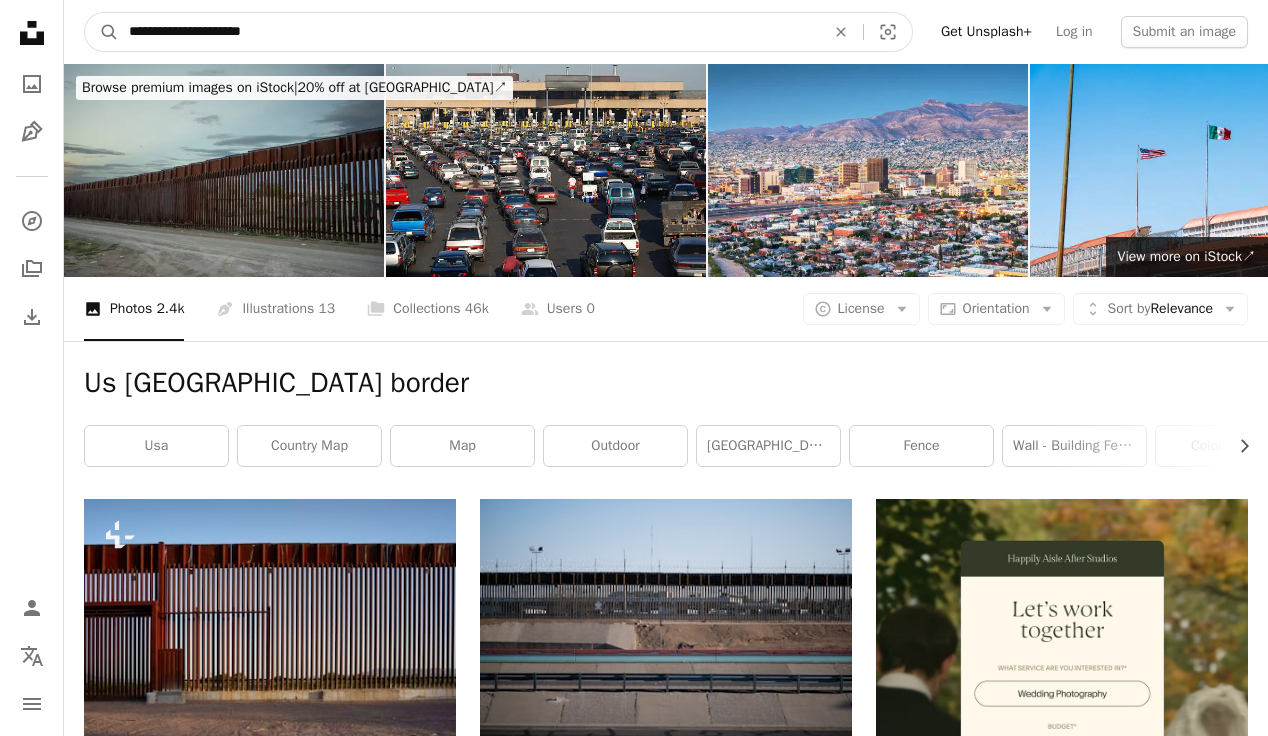 click on "A magnifying glass" at bounding box center [102, 32] 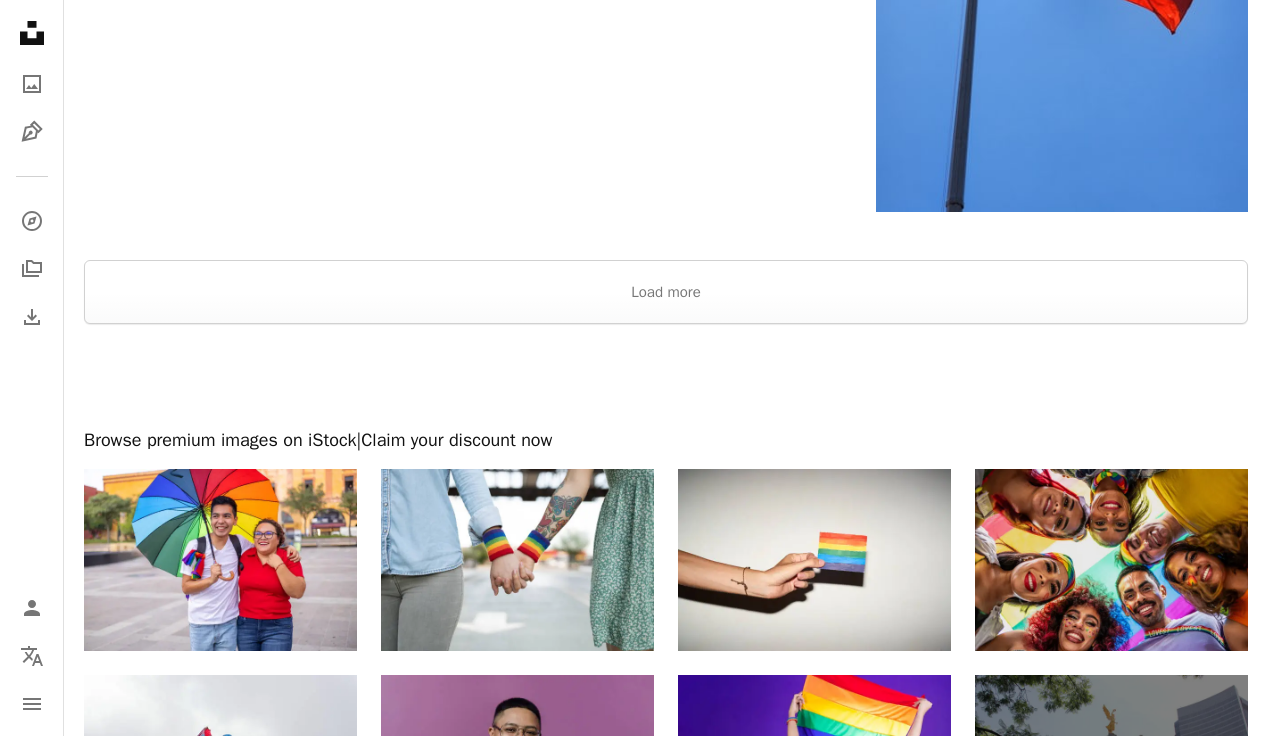 scroll, scrollTop: 4072, scrollLeft: 0, axis: vertical 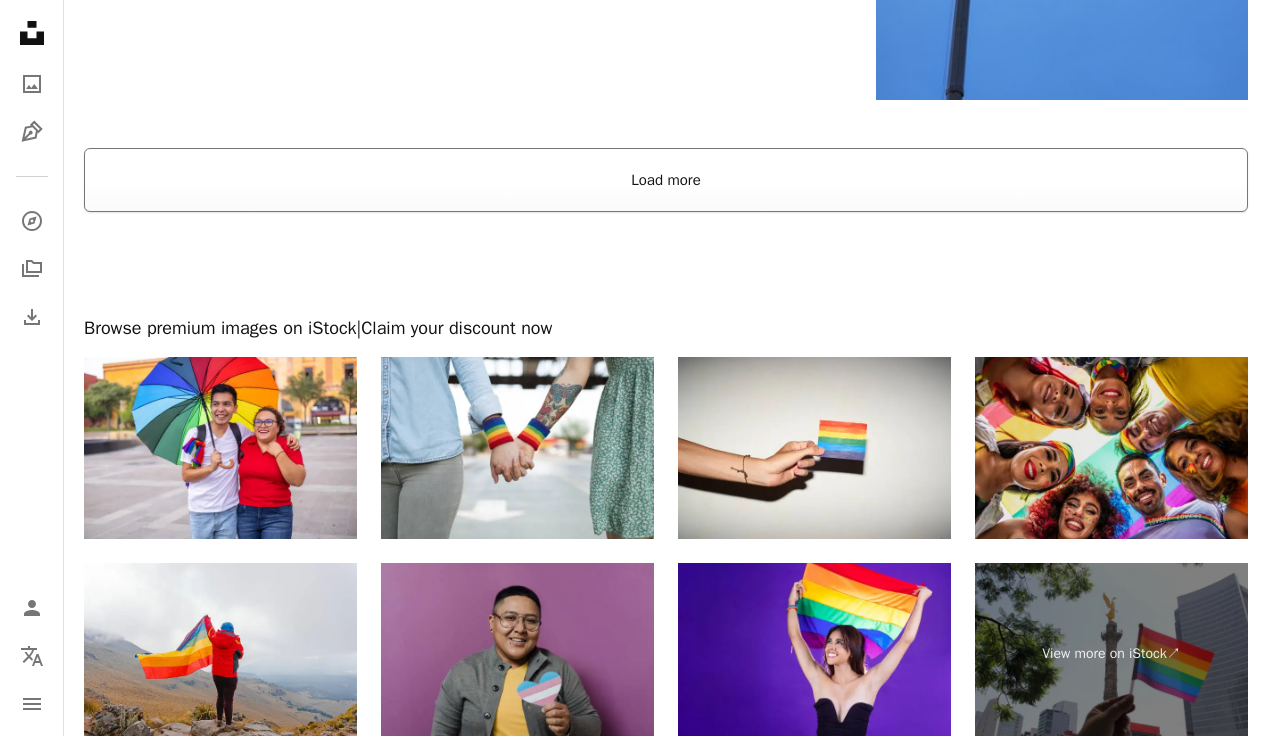 click on "Load more" at bounding box center (666, 180) 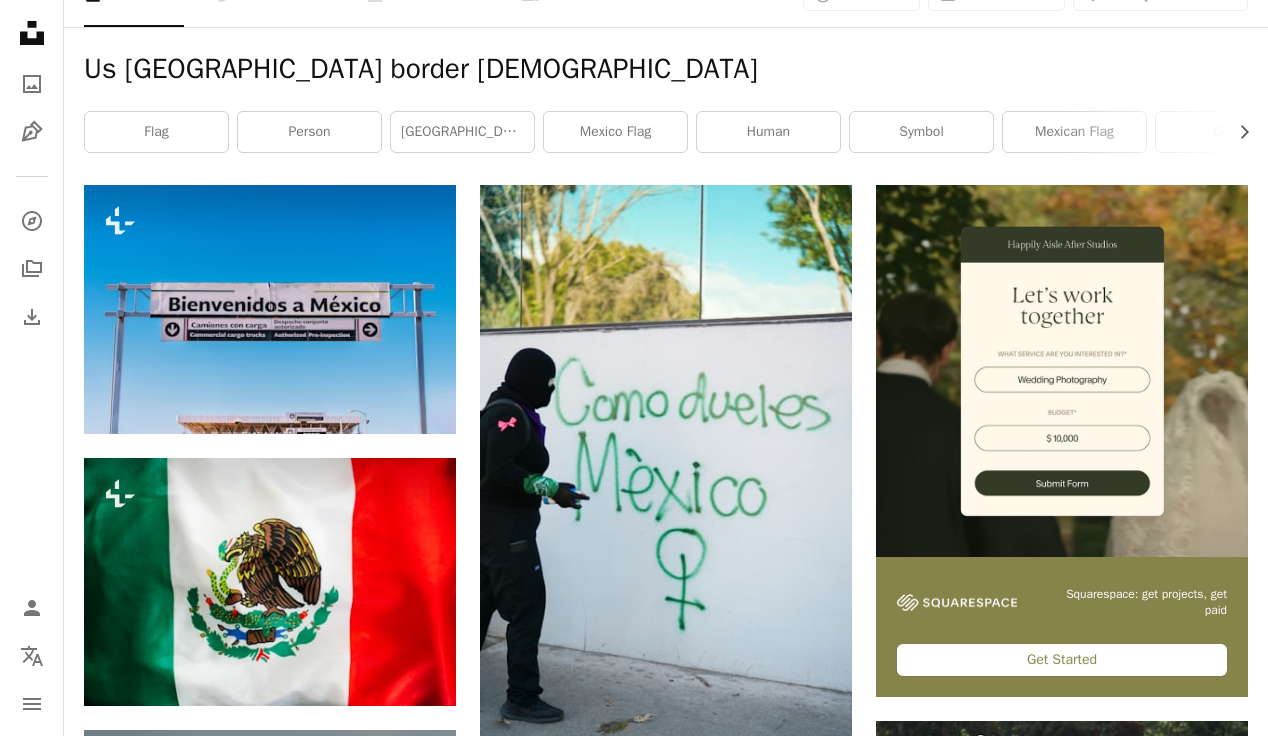 scroll, scrollTop: 0, scrollLeft: 0, axis: both 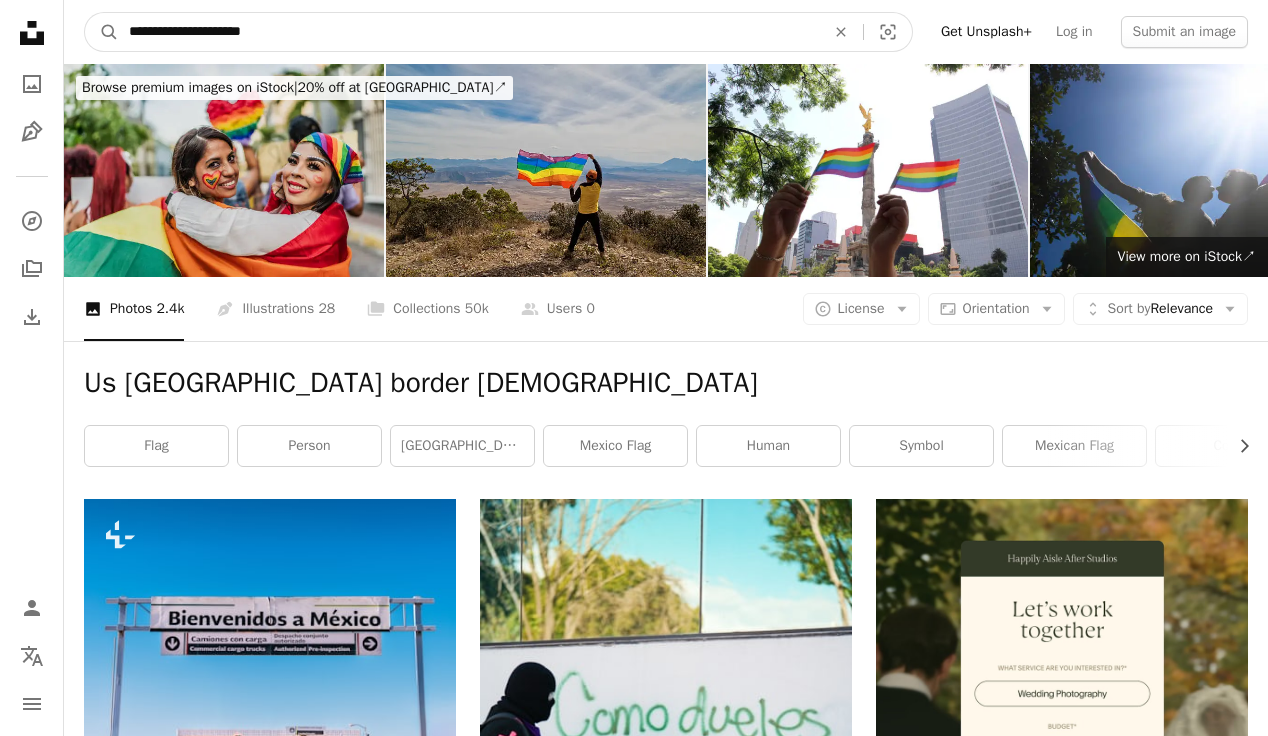 drag, startPoint x: 274, startPoint y: 38, endPoint x: 124, endPoint y: 28, distance: 150.33296 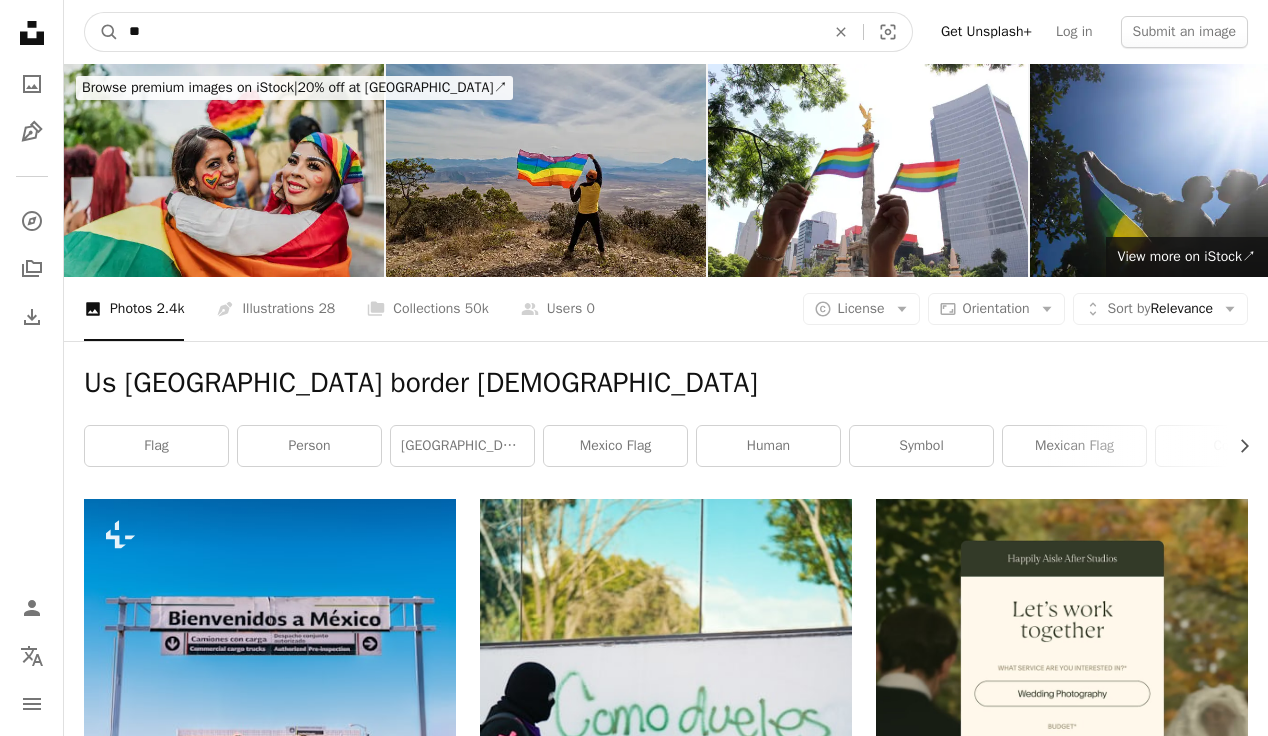 type on "*" 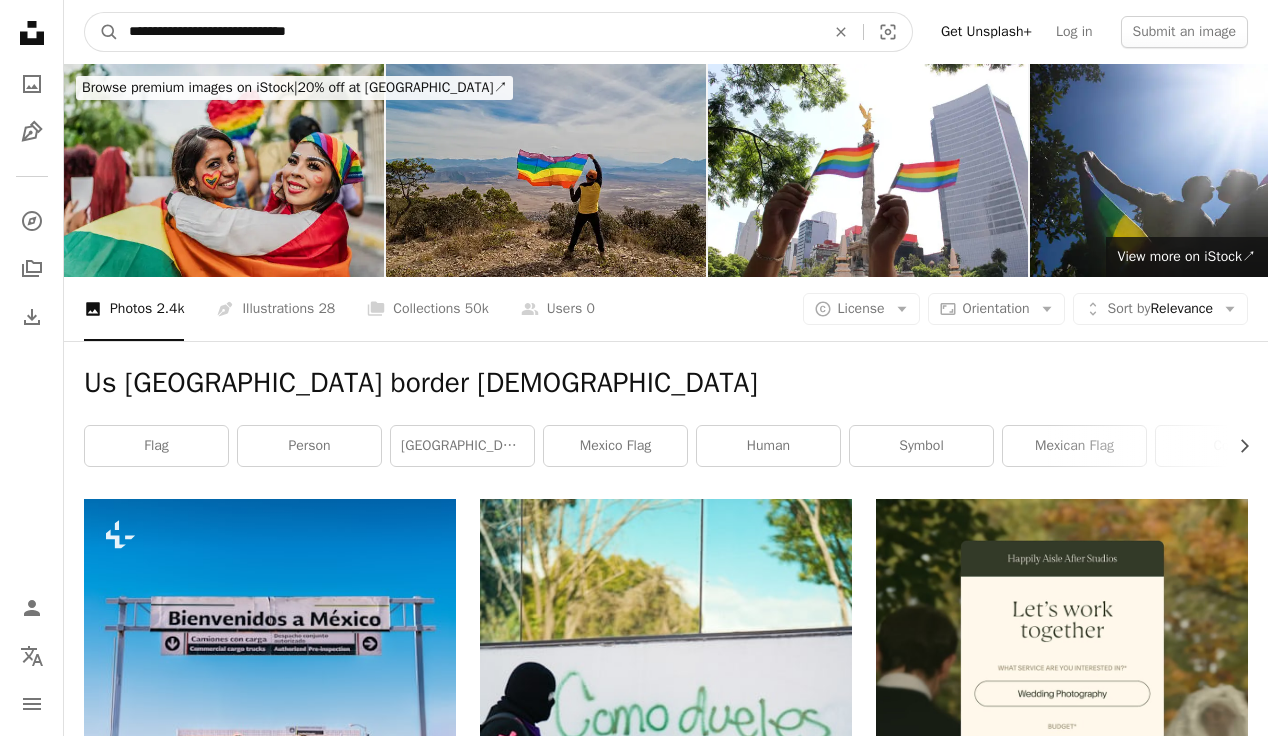 type on "**********" 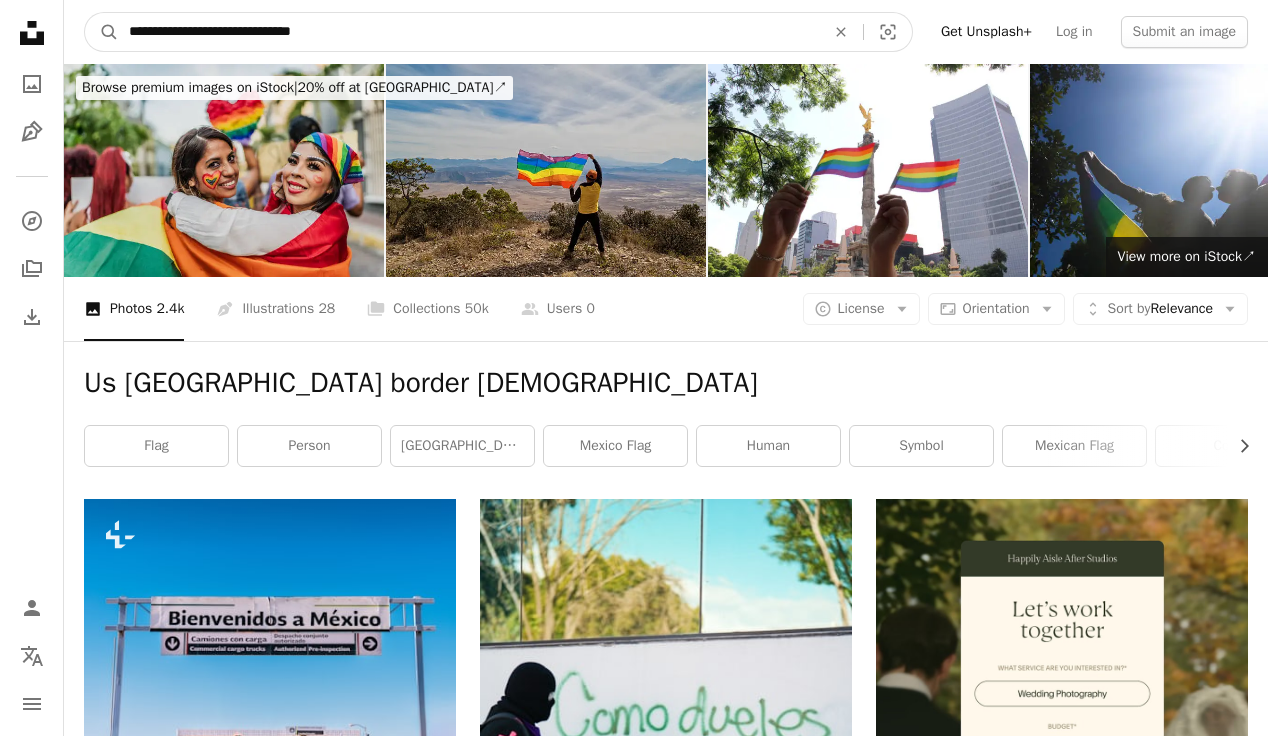 click on "A magnifying glass" at bounding box center [102, 32] 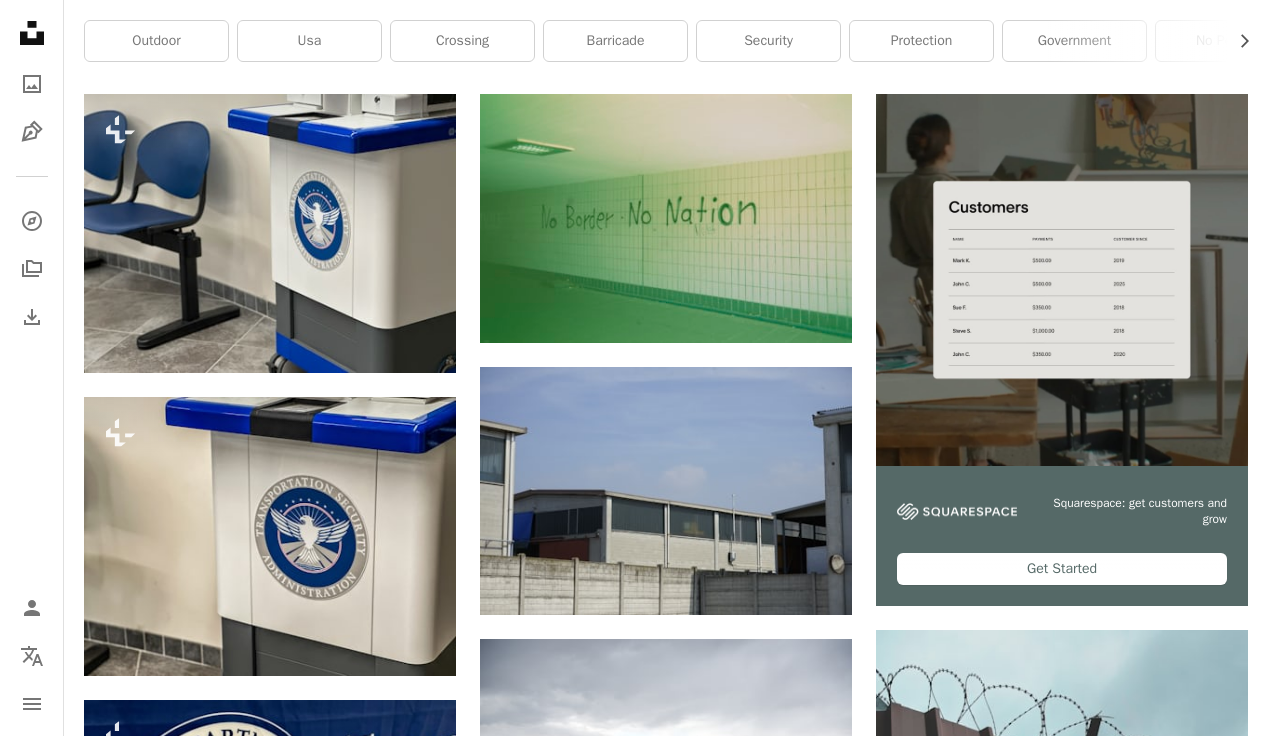 scroll, scrollTop: 400, scrollLeft: 0, axis: vertical 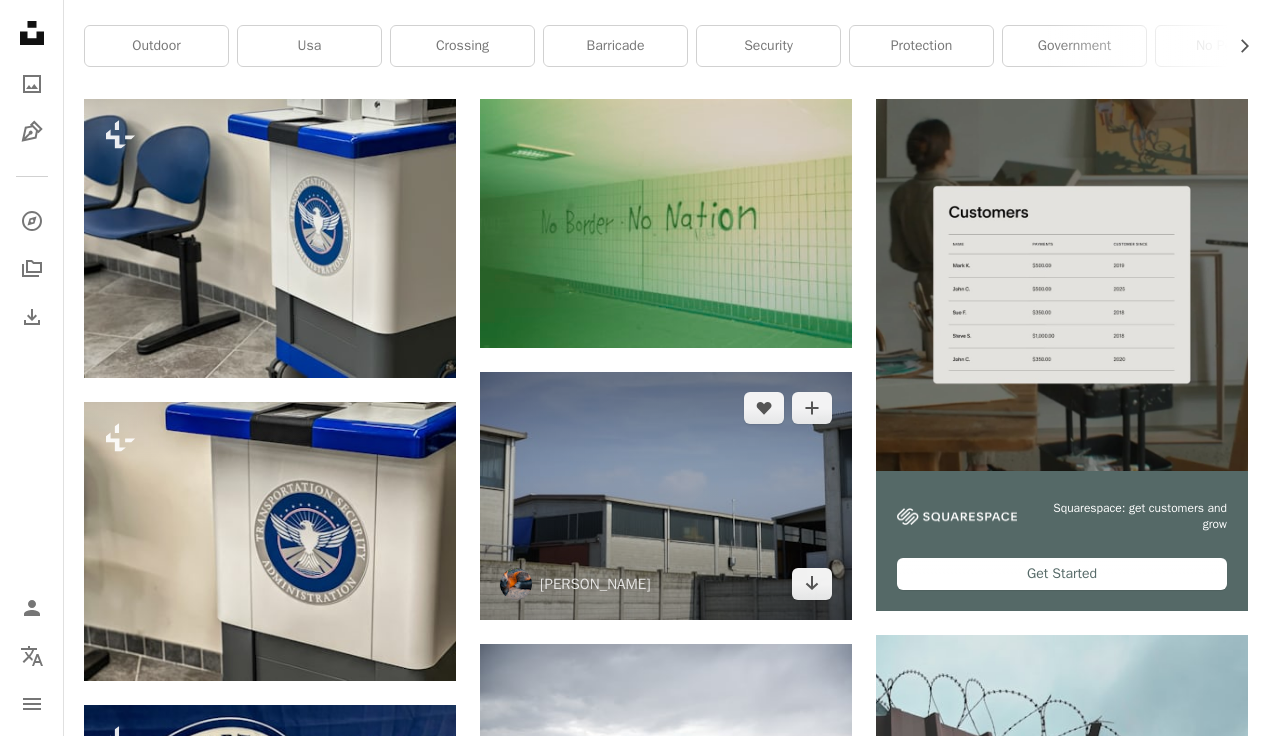 click at bounding box center (666, 496) 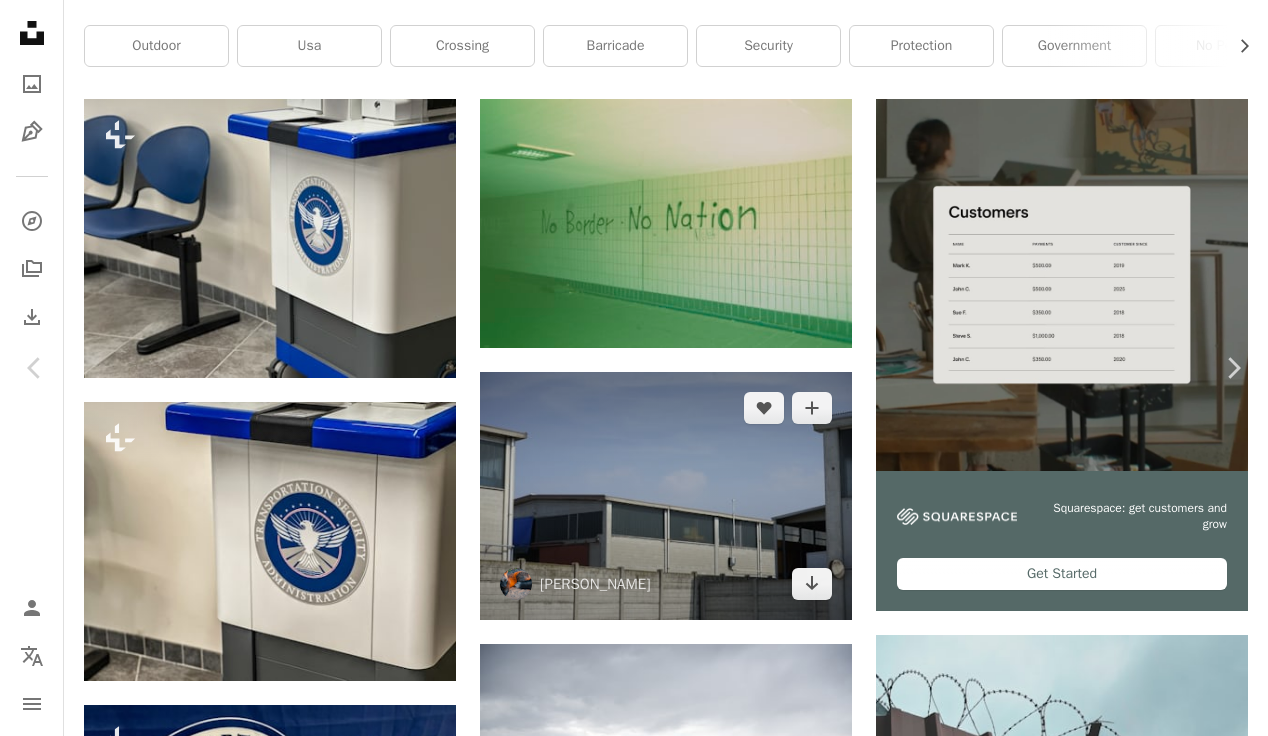 scroll, scrollTop: 0, scrollLeft: 0, axis: both 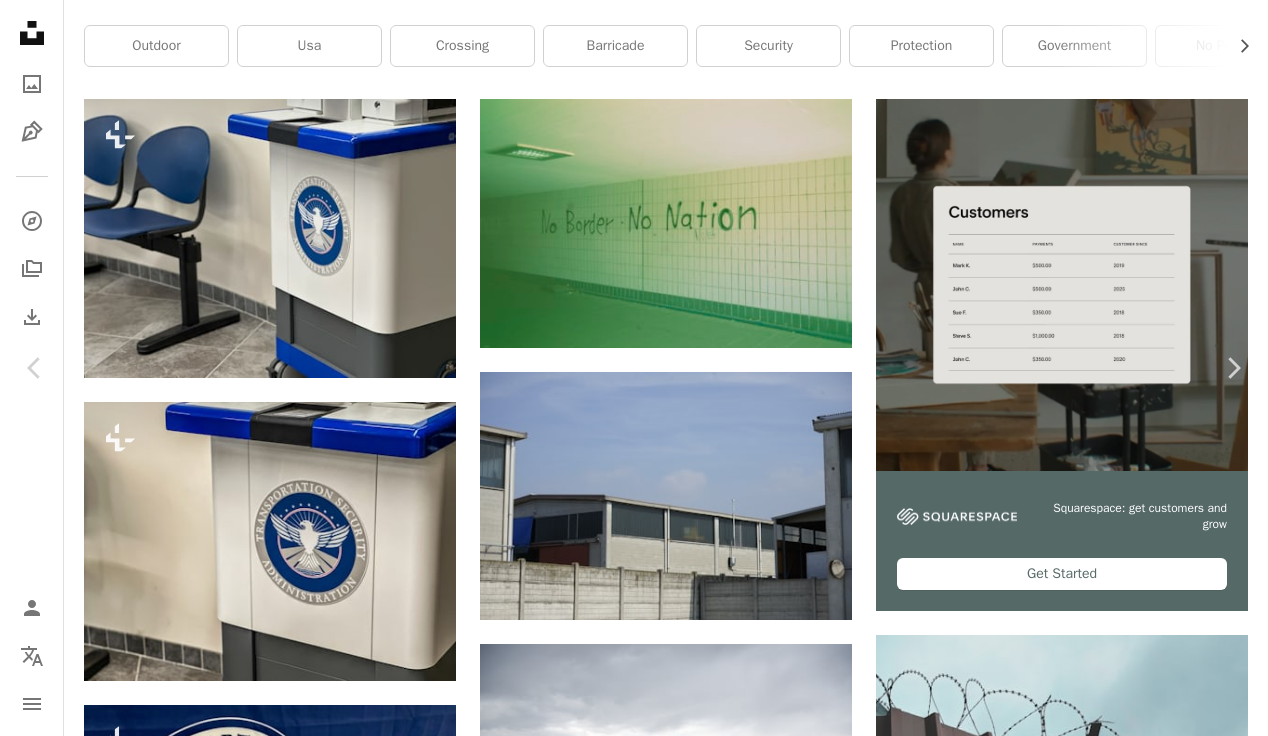 click on "An X shape Chevron left Chevron right [PERSON_NAME] melanisticfox A heart A plus sign Download free Chevron down Zoom in Views 4,795 Downloads 23 A forward-right arrow Share Info icon Info More Actions Calendar outlined Published on  [DATE] Camera SONY, ILCE-7 Safety Free to use under the  Unsplash License work mirror building house office building housing Backgrounds Browse premium related images on iStock  |  Save 20% with code UNSPLASH20 View more on iStock  ↗ Related images A heart A plus sign [PERSON_NAME] Available for hire A checkmark inside of a circle Arrow pointing down Plus sign for Unsplash+ A heart A plus sign [PERSON_NAME] For  Unsplash+ A lock Download Plus sign for Unsplash+ A heart A plus sign Getty Images For  Unsplash+ A lock Download A heart A plus sign [PERSON_NAME] Available for hire A checkmark inside of a circle Arrow pointing down Plus sign for Unsplash+ A heart A plus sign [PERSON_NAME] For  Unsplash+ A lock Download A heart A plus sign [PERSON_NAME] A heart hyn" at bounding box center [634, 4162] 